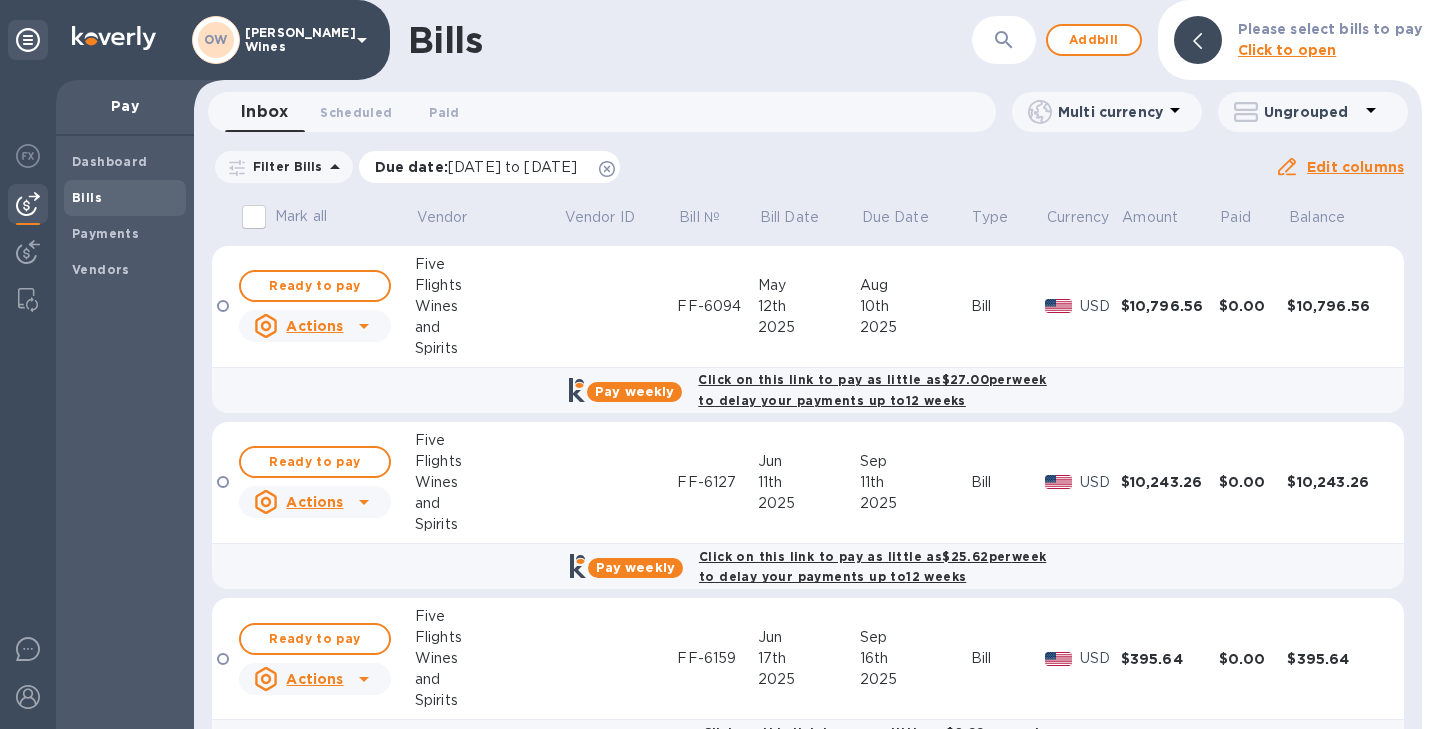 scroll, scrollTop: 0, scrollLeft: 0, axis: both 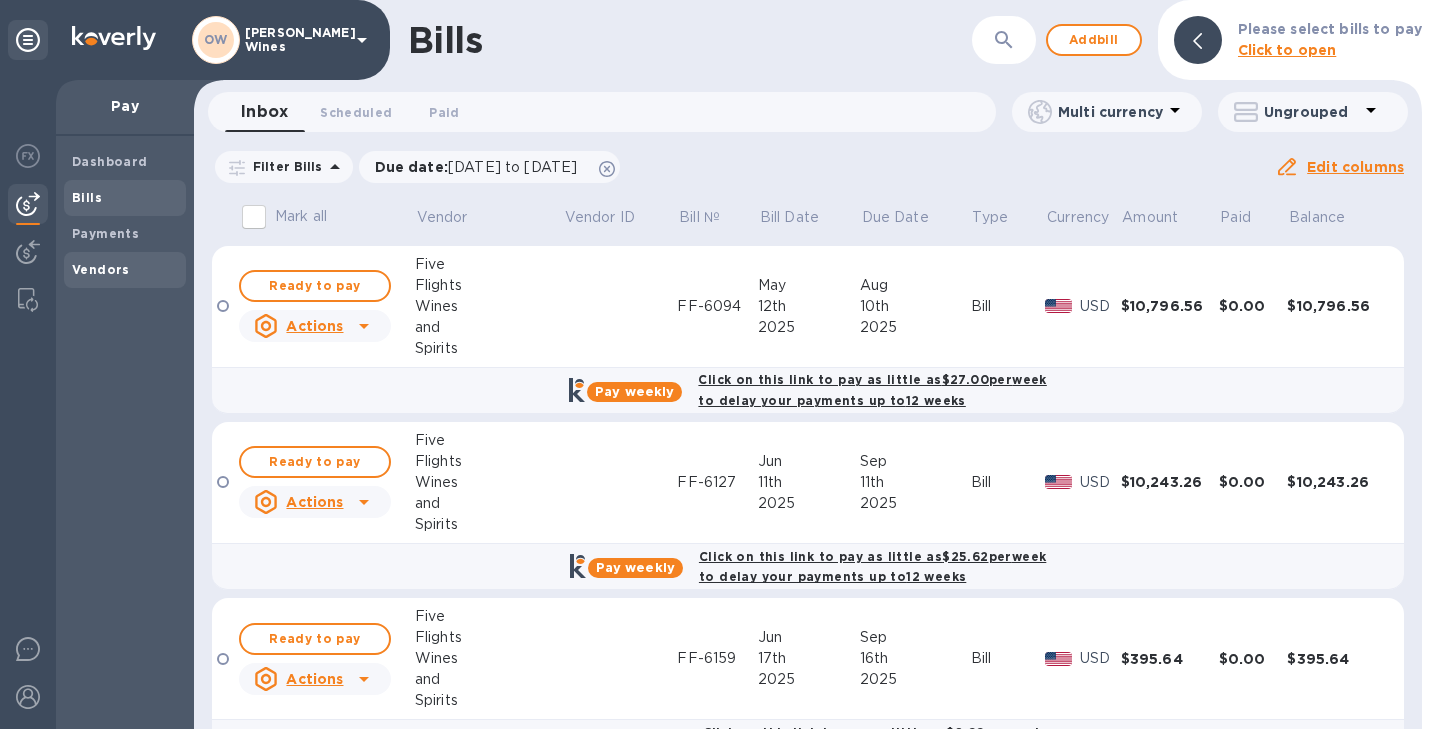 click on "Vendors" at bounding box center (101, 269) 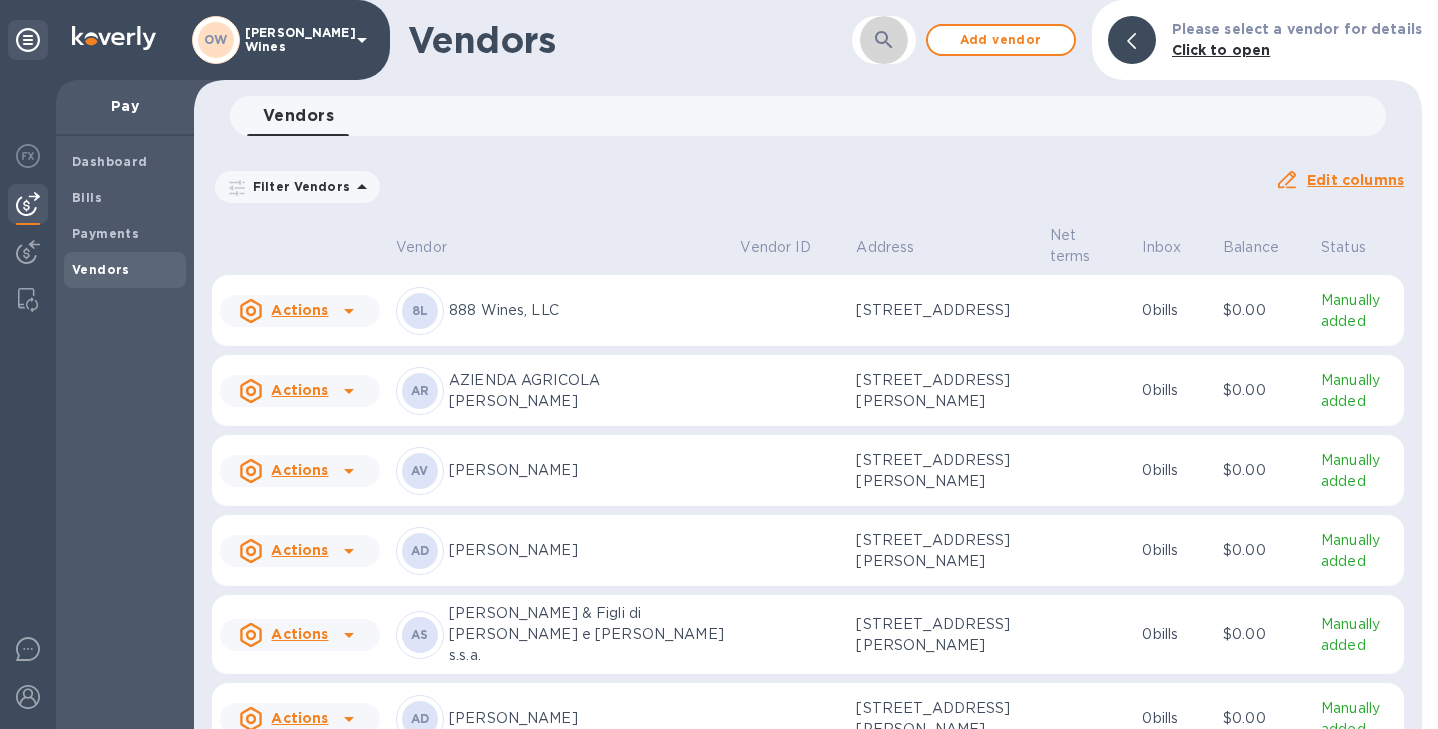 click 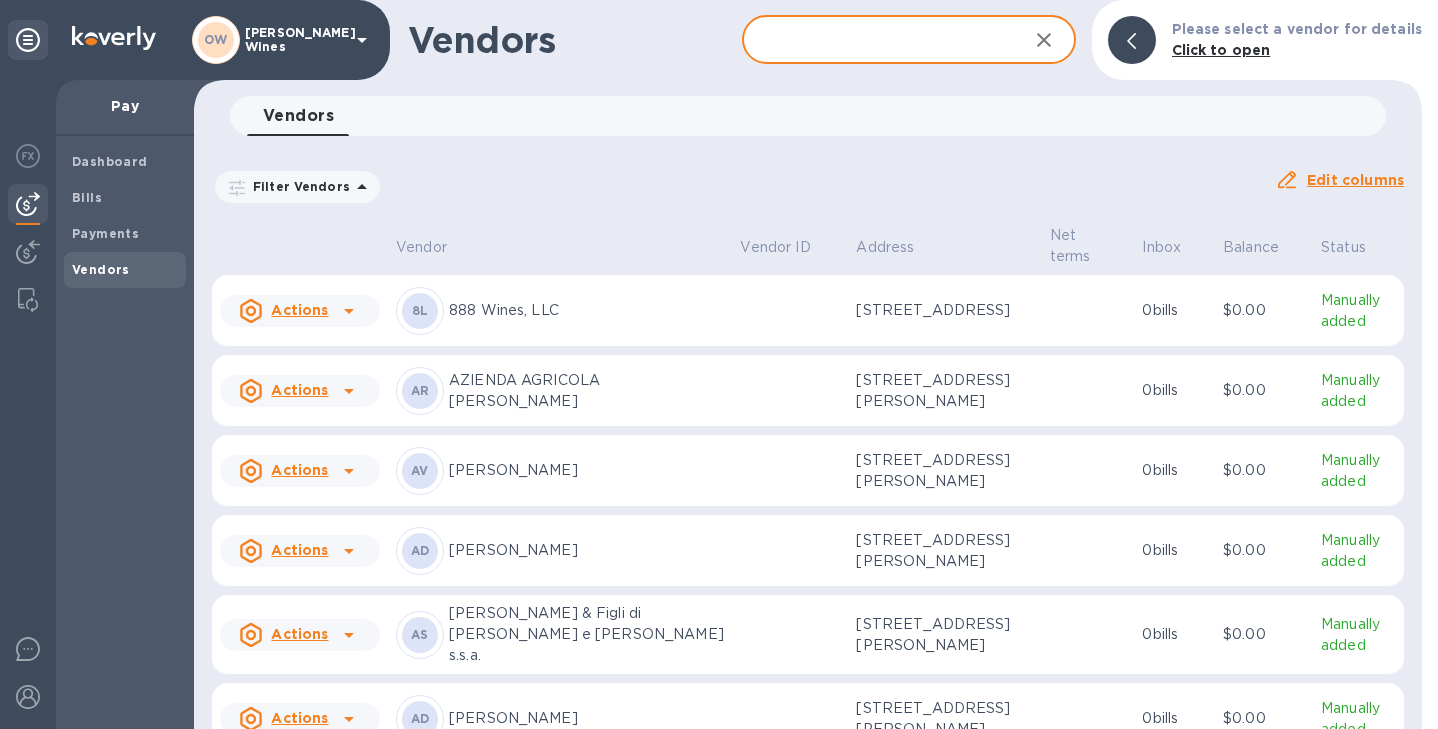 type on "T Elenteny" 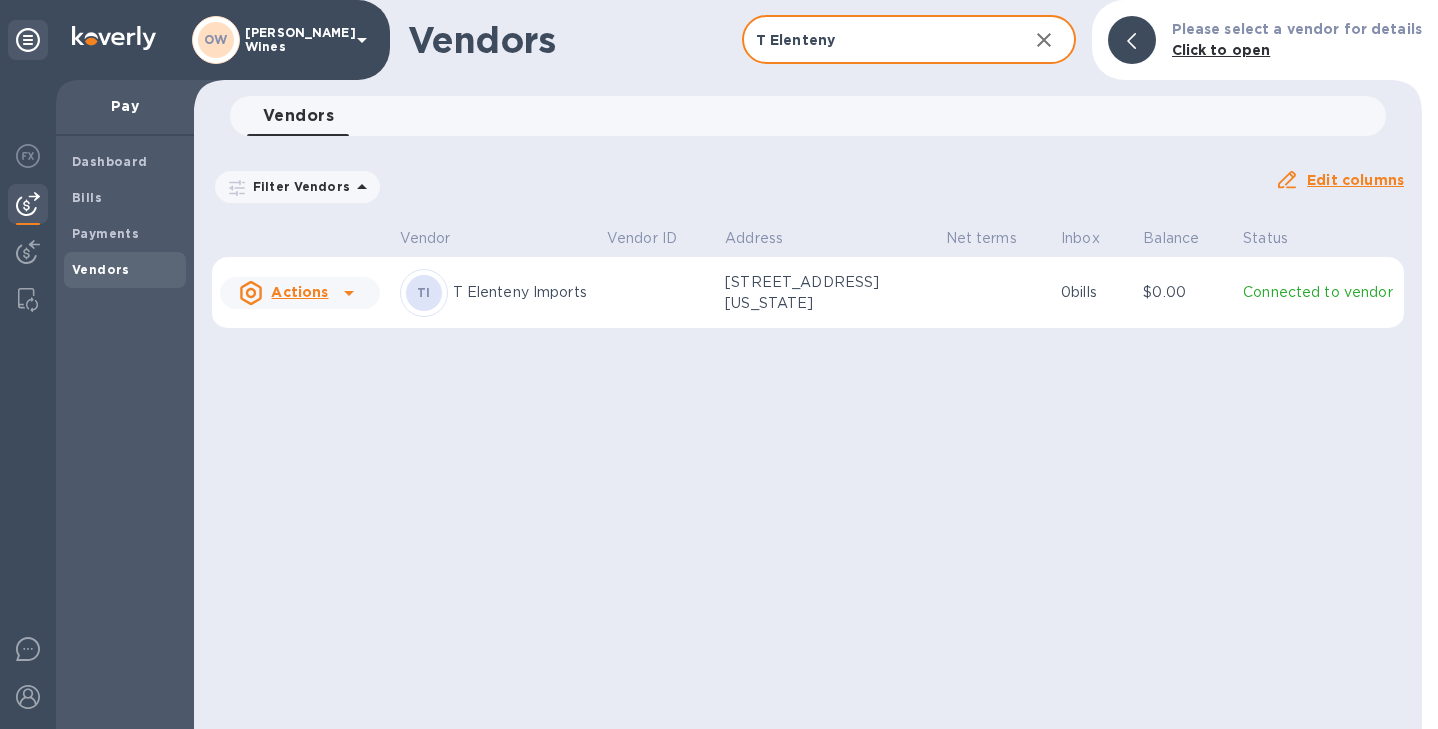 click 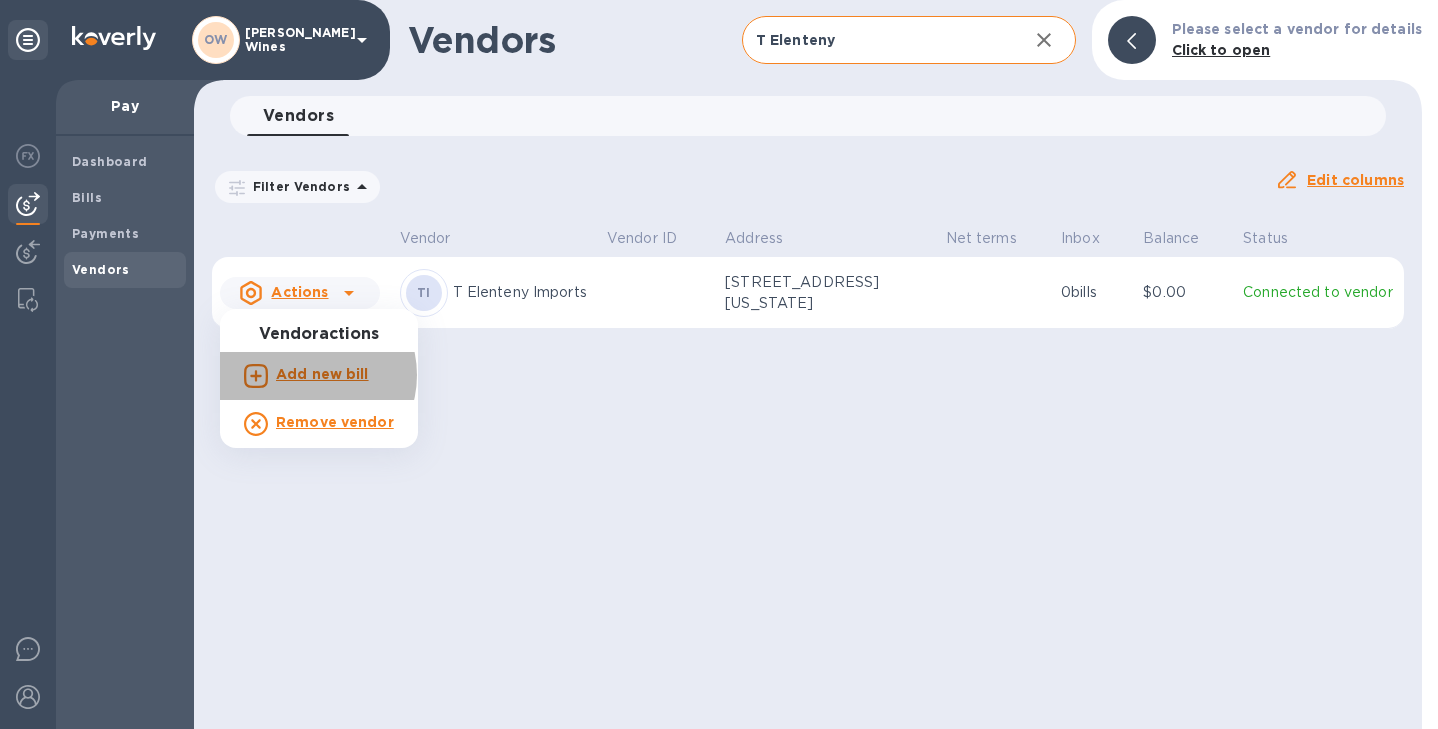 click on "Add new bill" at bounding box center (322, 374) 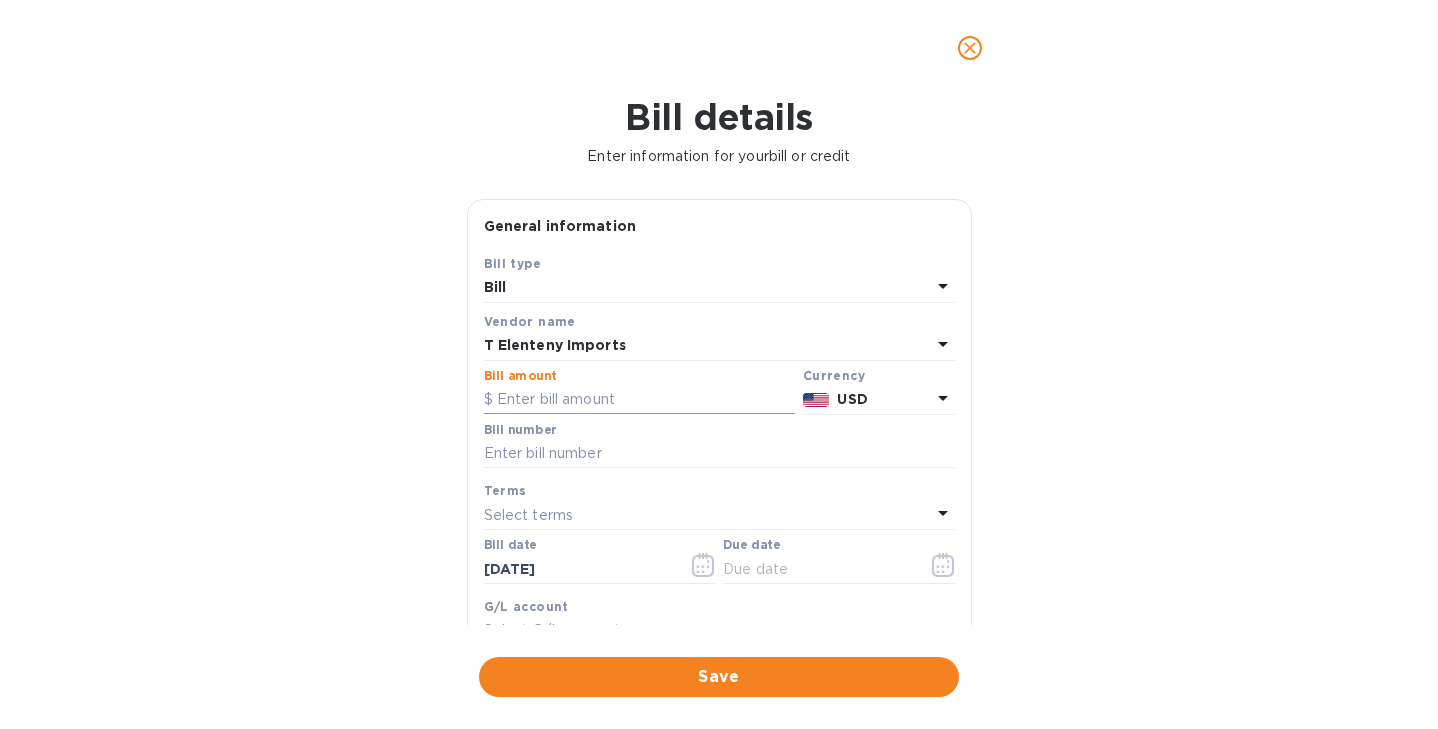 click at bounding box center [639, 400] 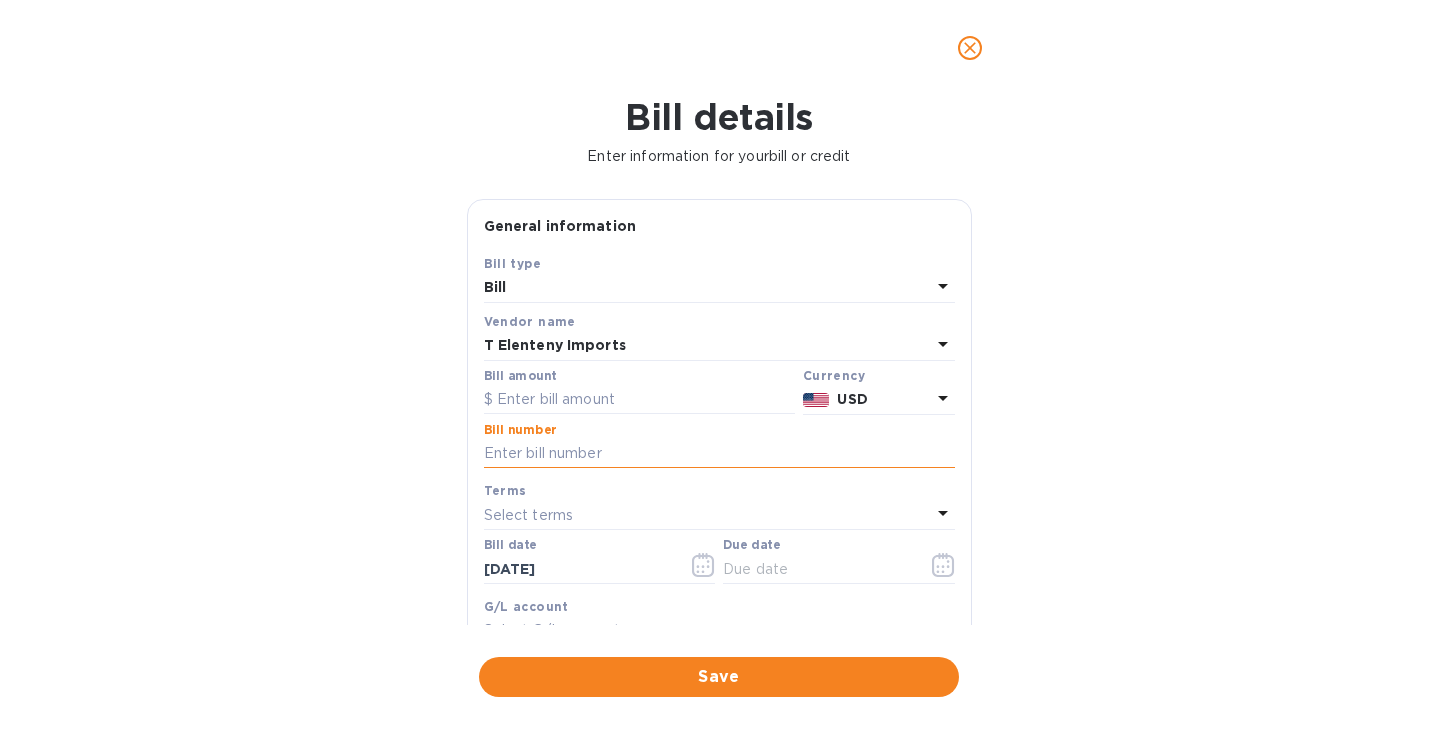 click at bounding box center [719, 454] 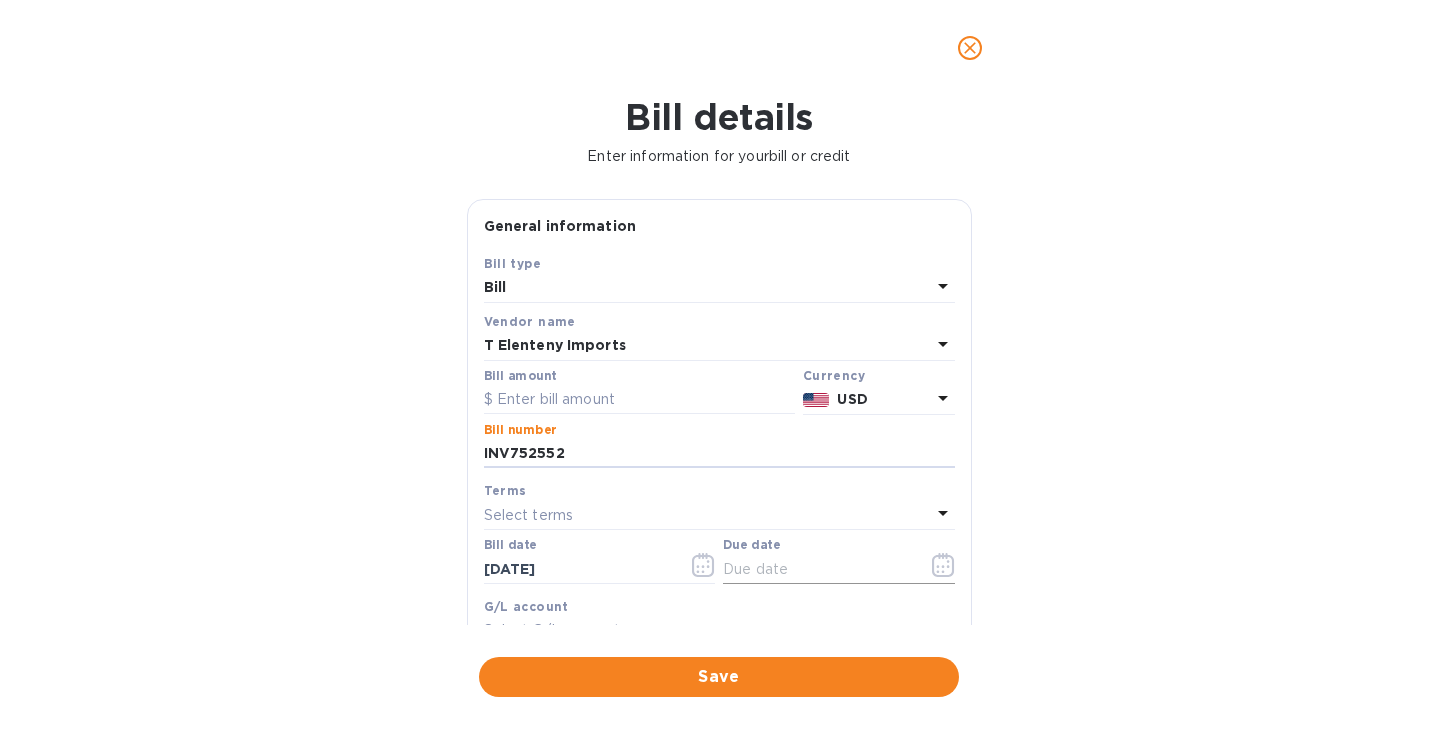 type on "INV752552" 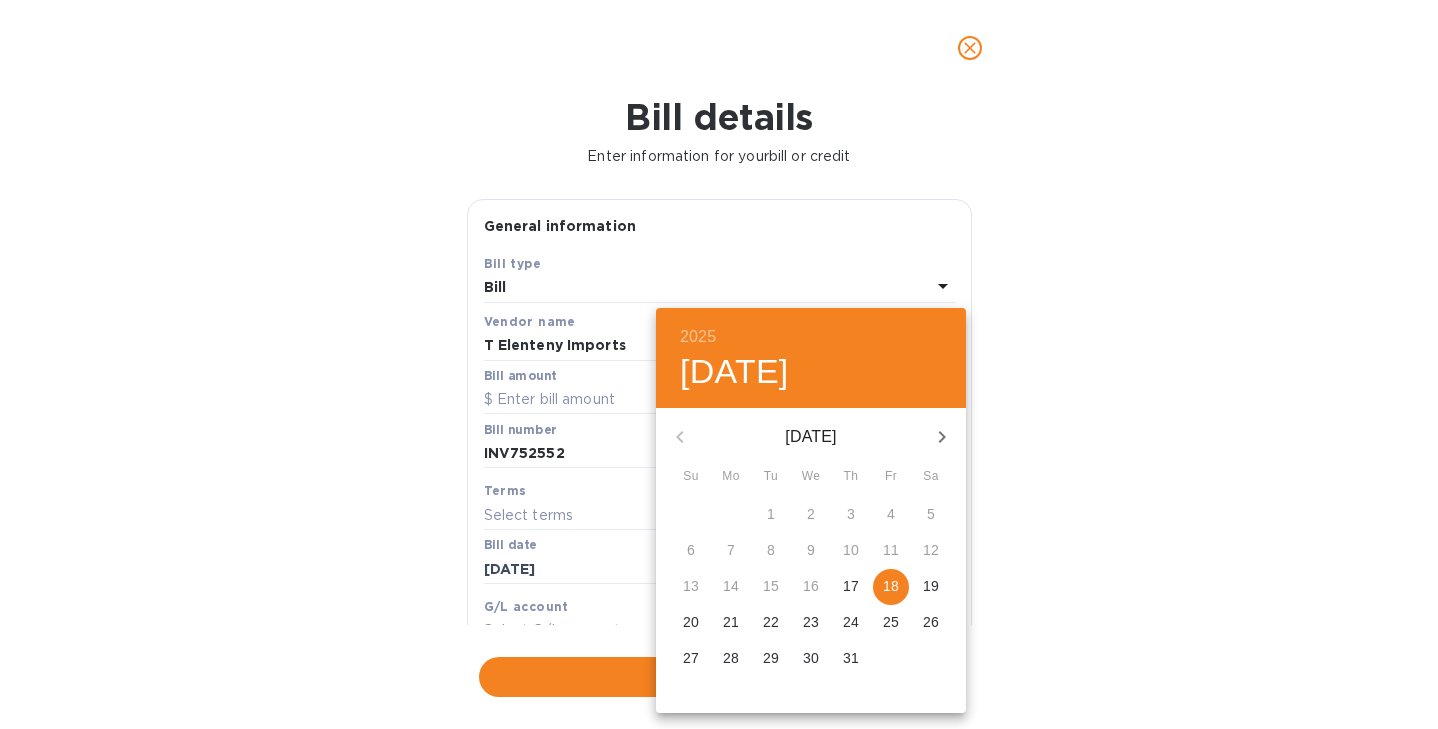 click on "24" at bounding box center [851, 622] 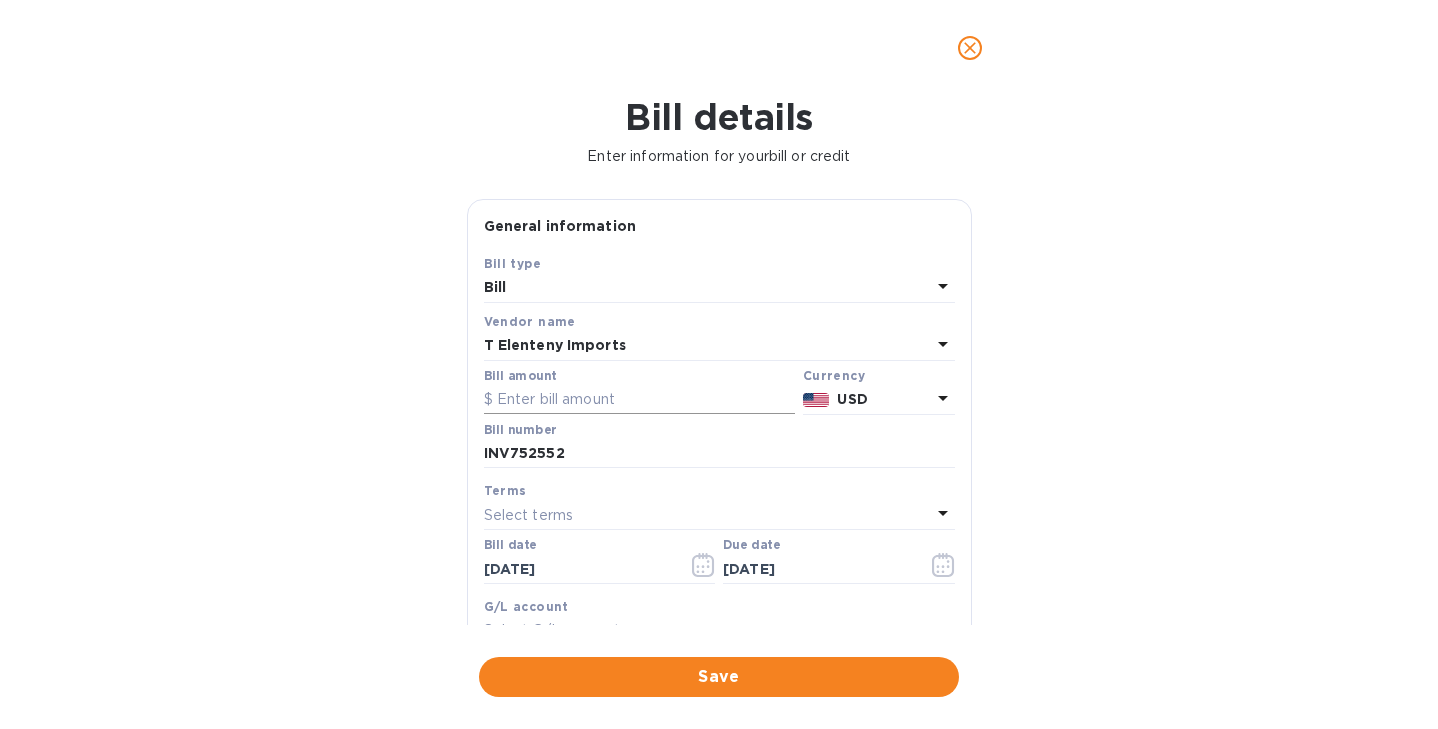 click at bounding box center (639, 400) 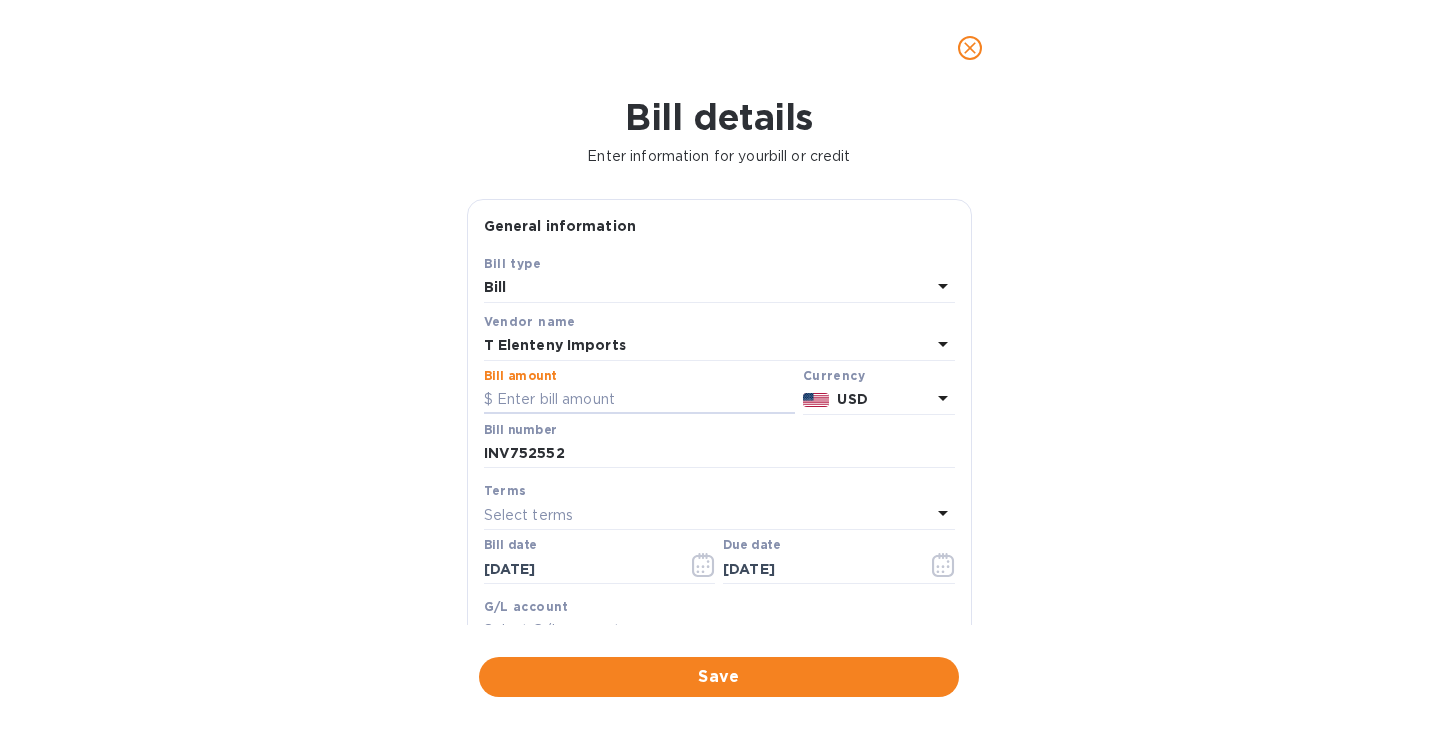 paste on "26,777.63" 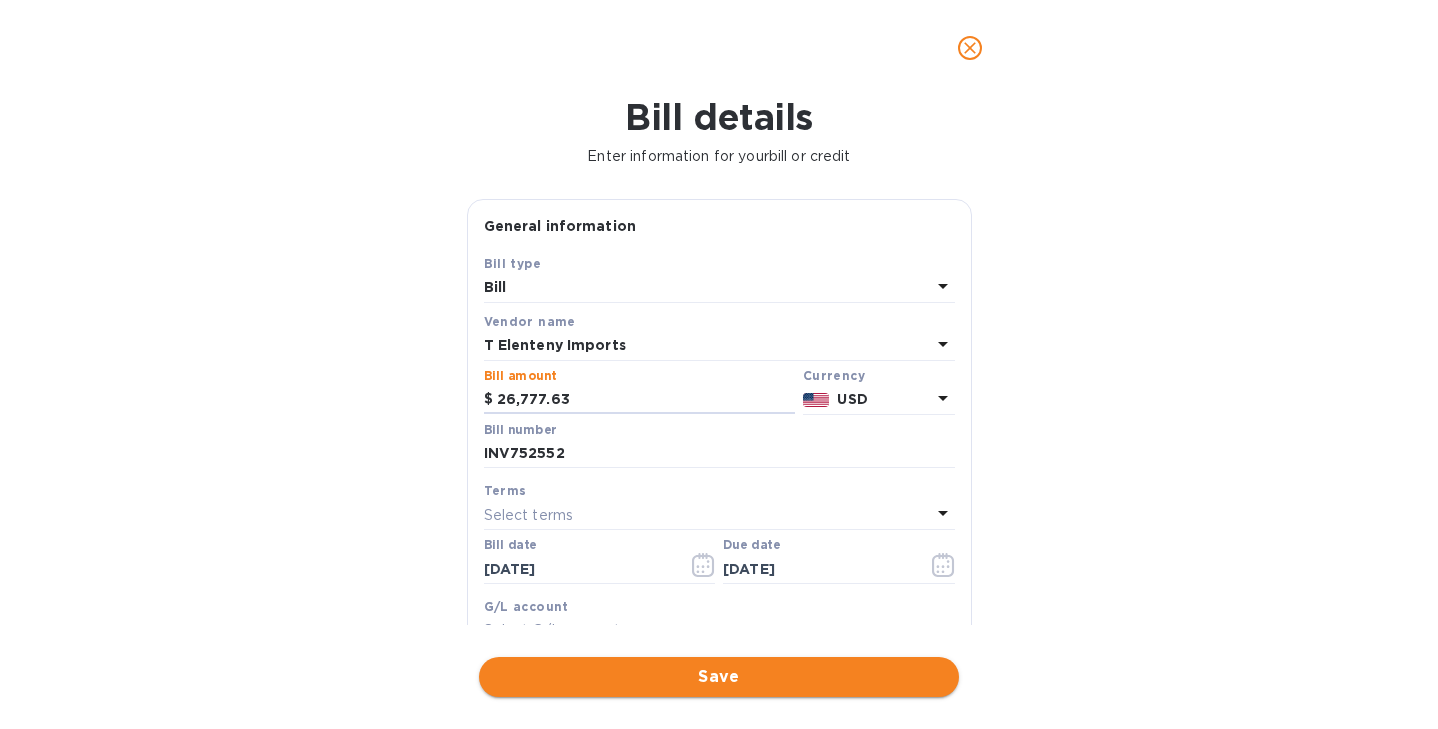type on "26,777.63" 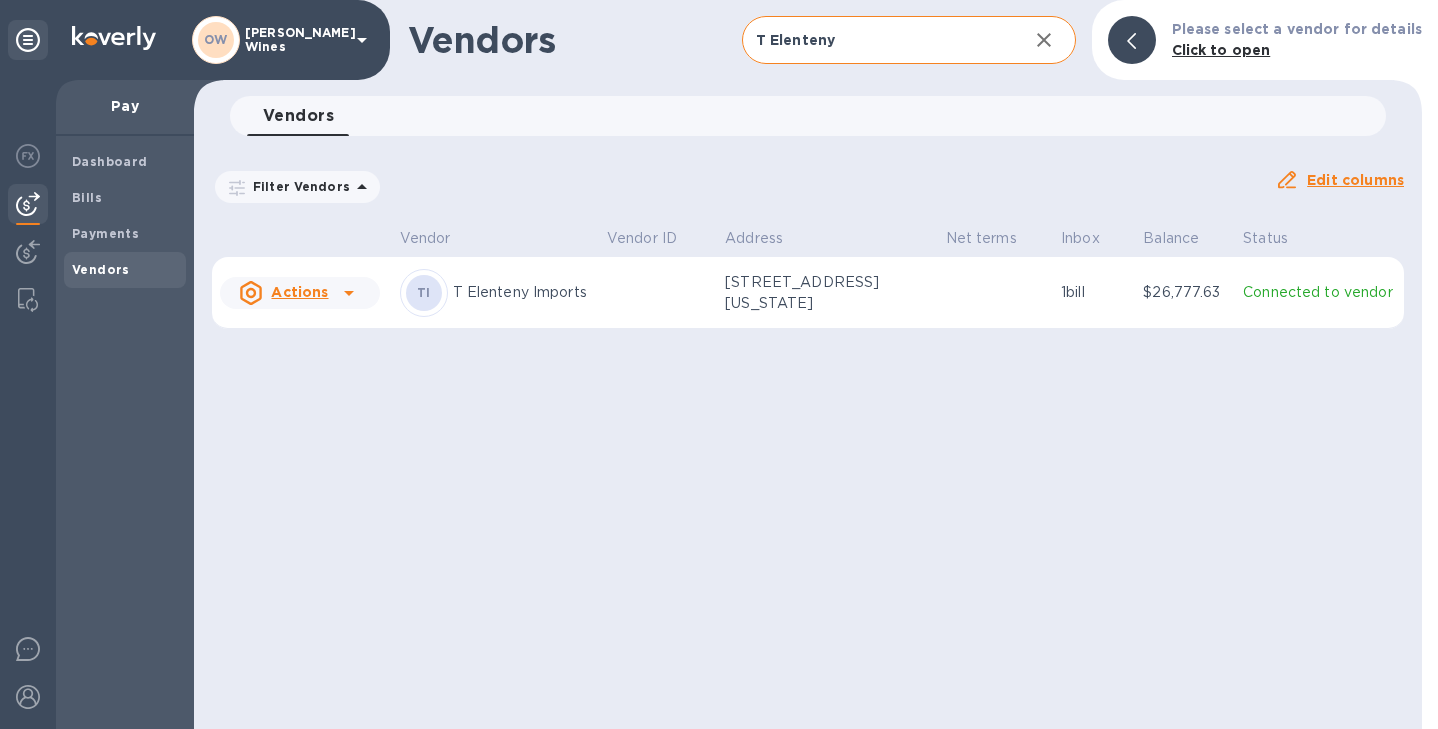 click 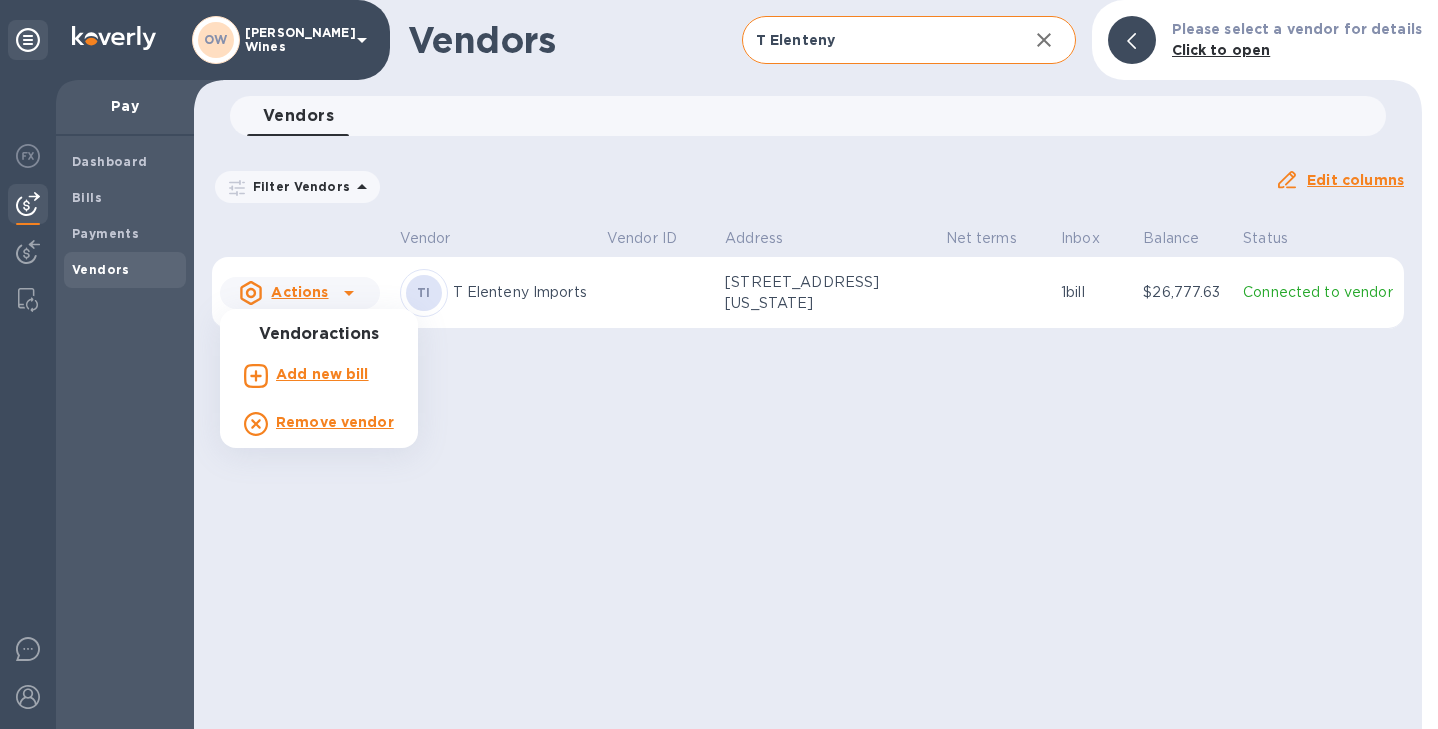click on "Add new bill" at bounding box center (322, 374) 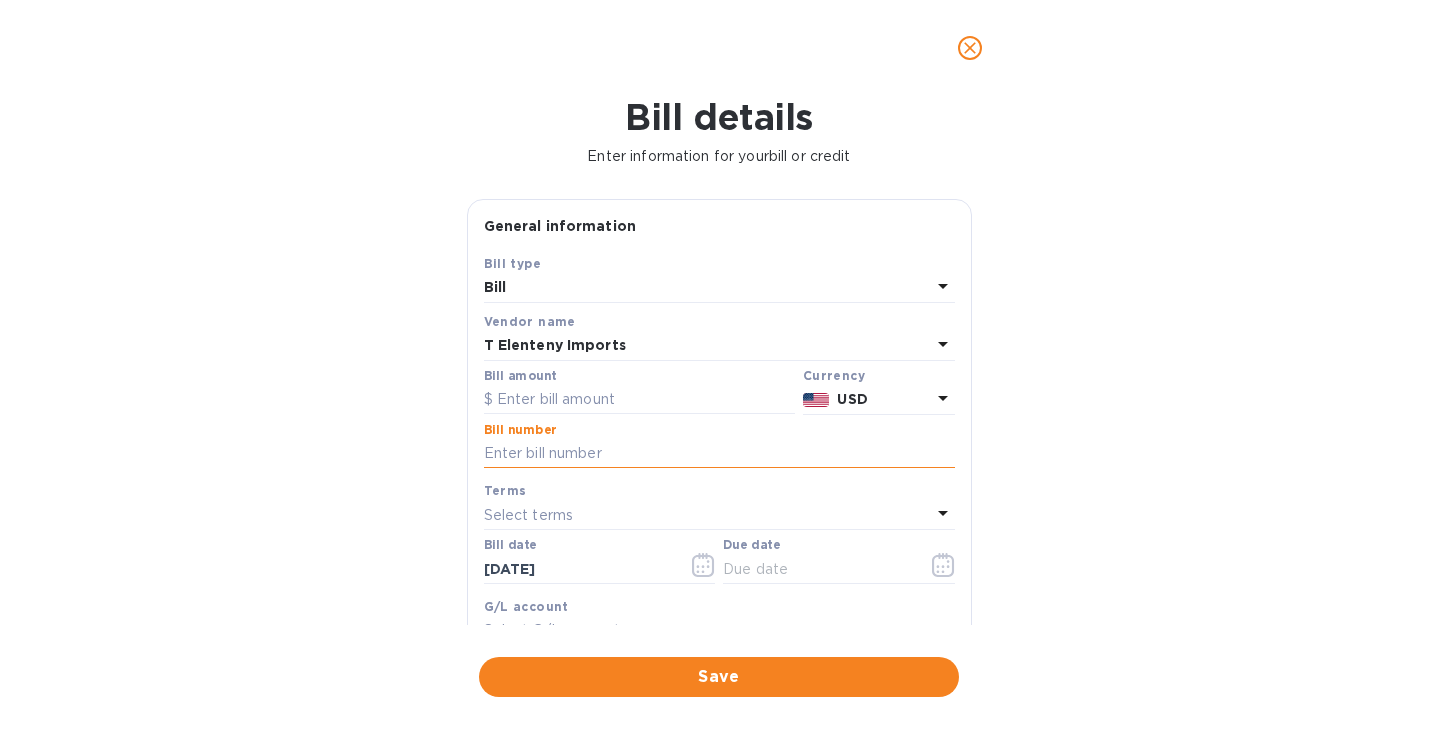 click at bounding box center [719, 454] 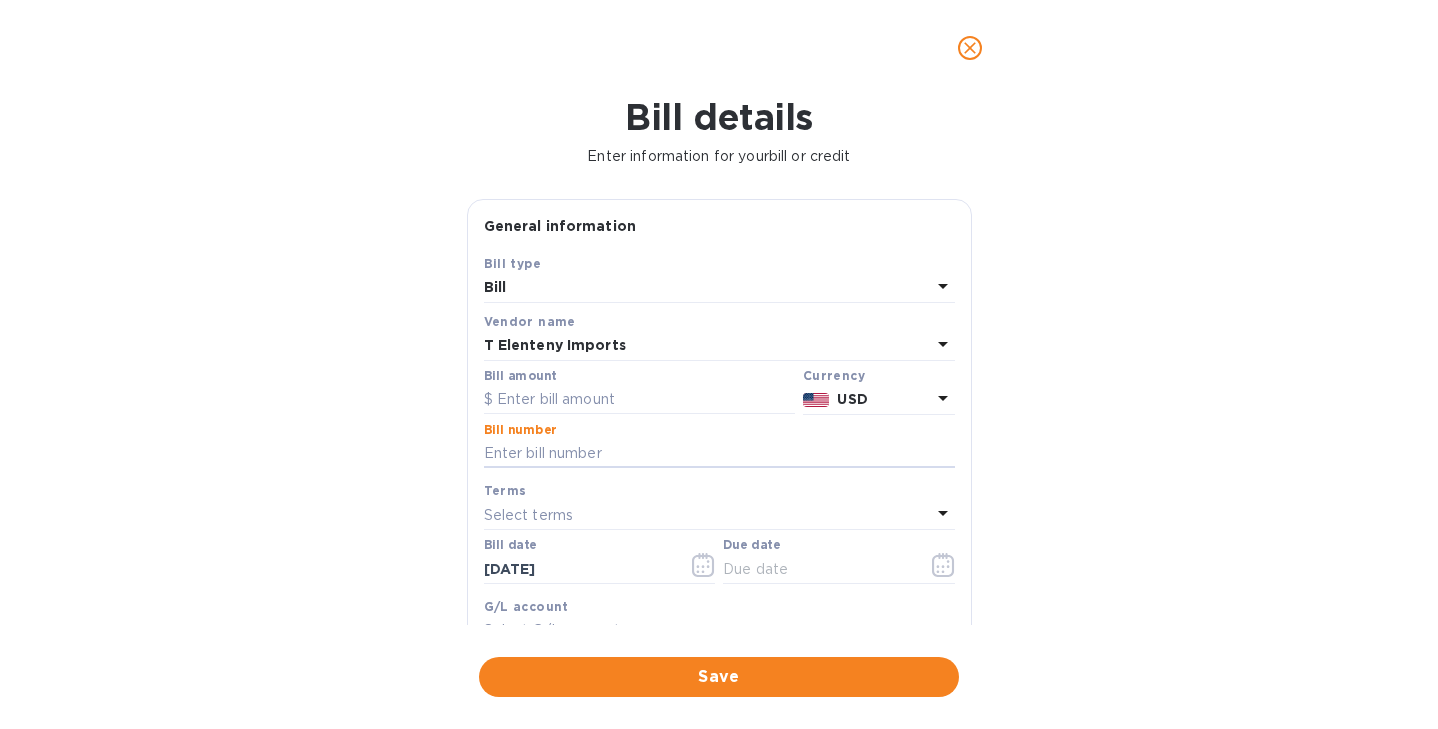 paste on "INV752555" 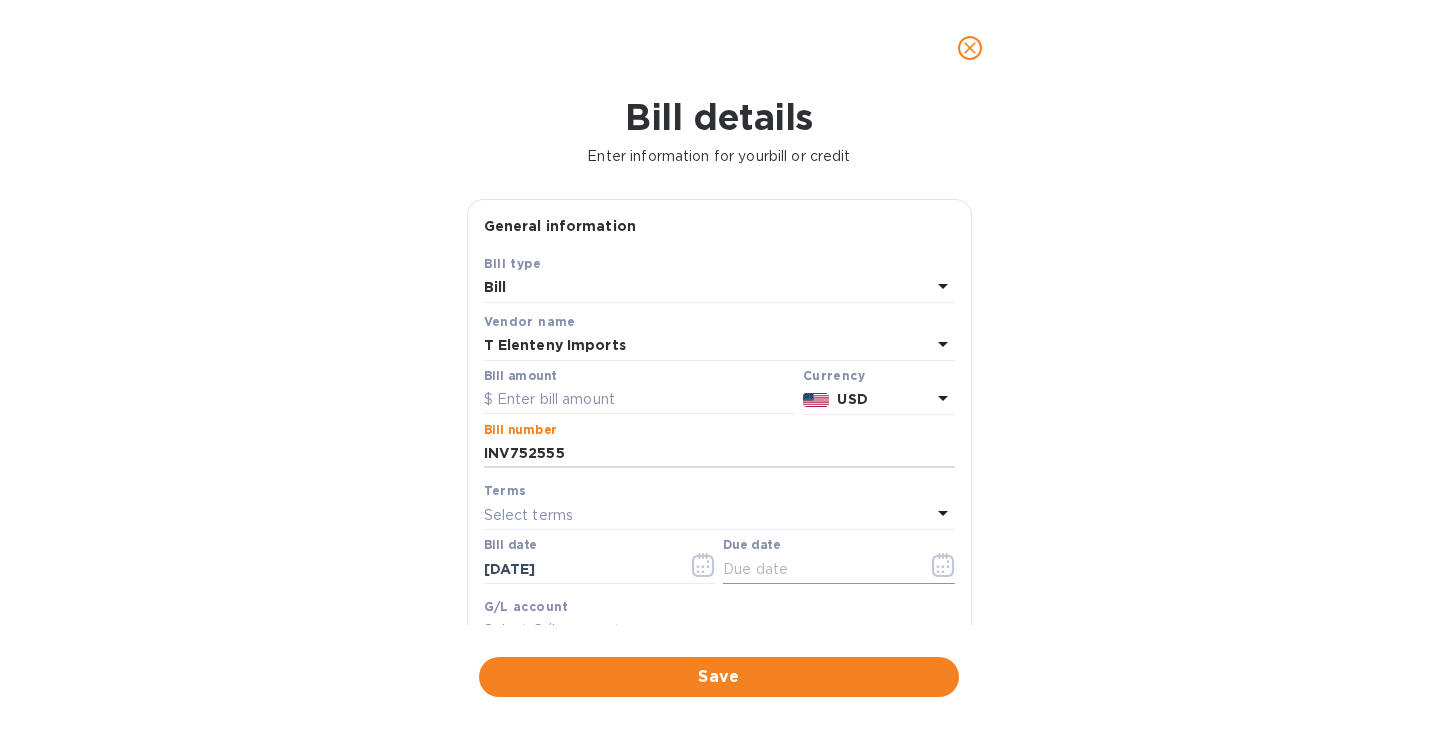 type on "INV752555" 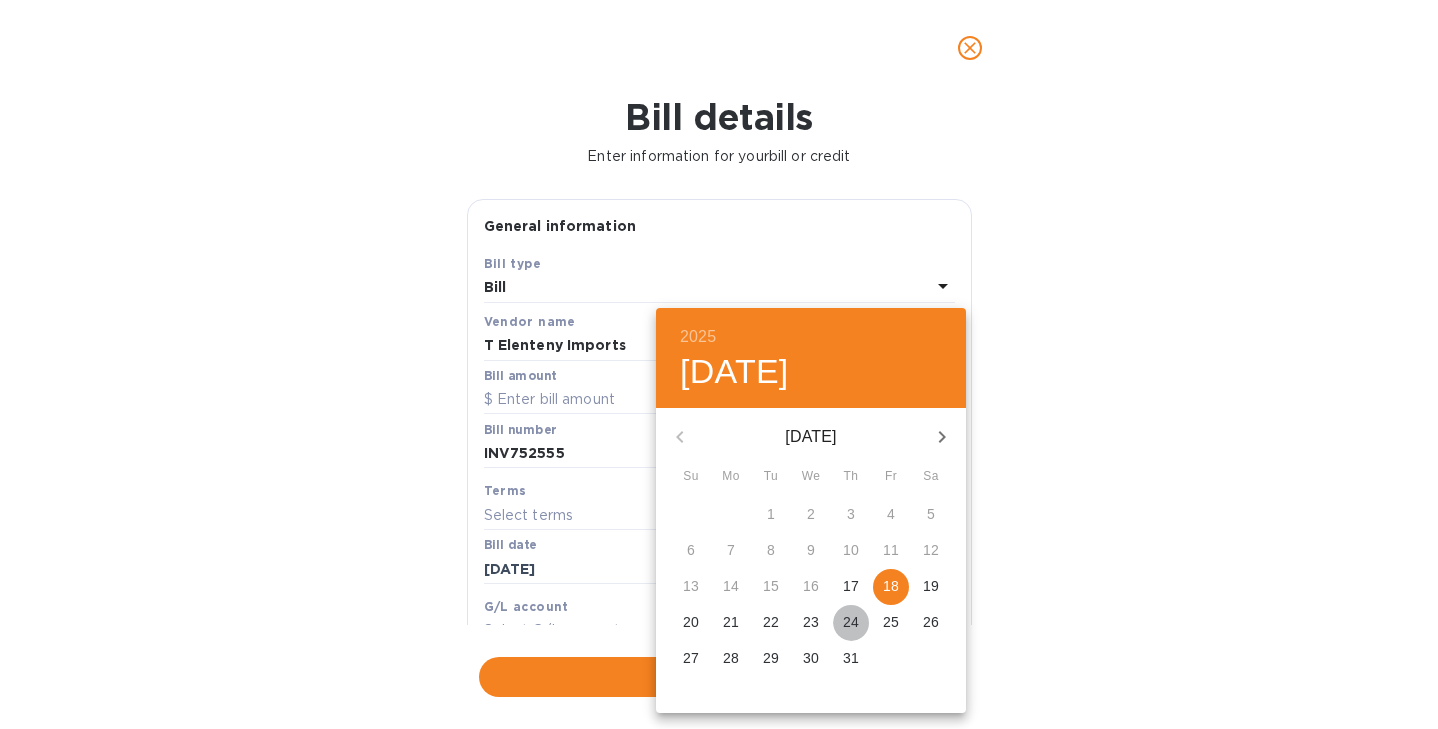 click on "24" at bounding box center (851, 622) 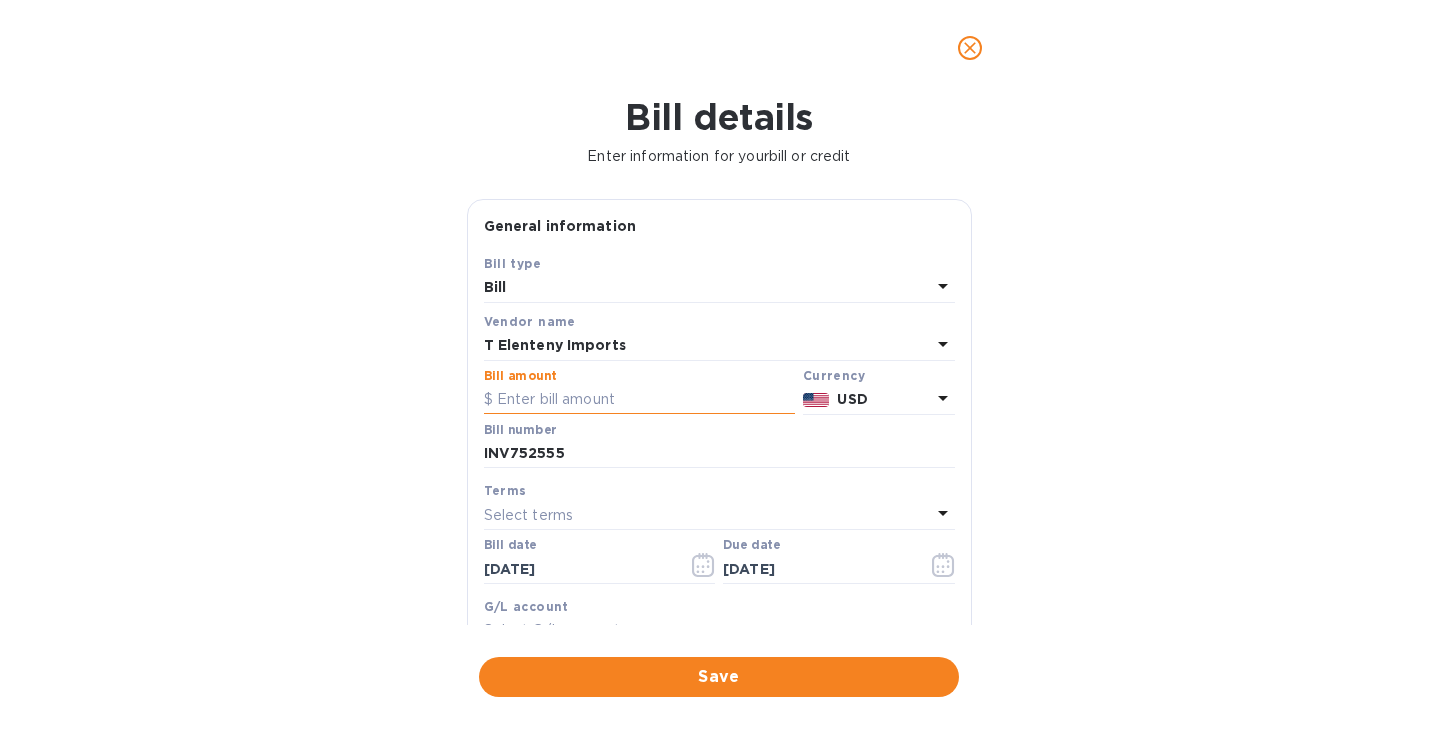 click at bounding box center (639, 400) 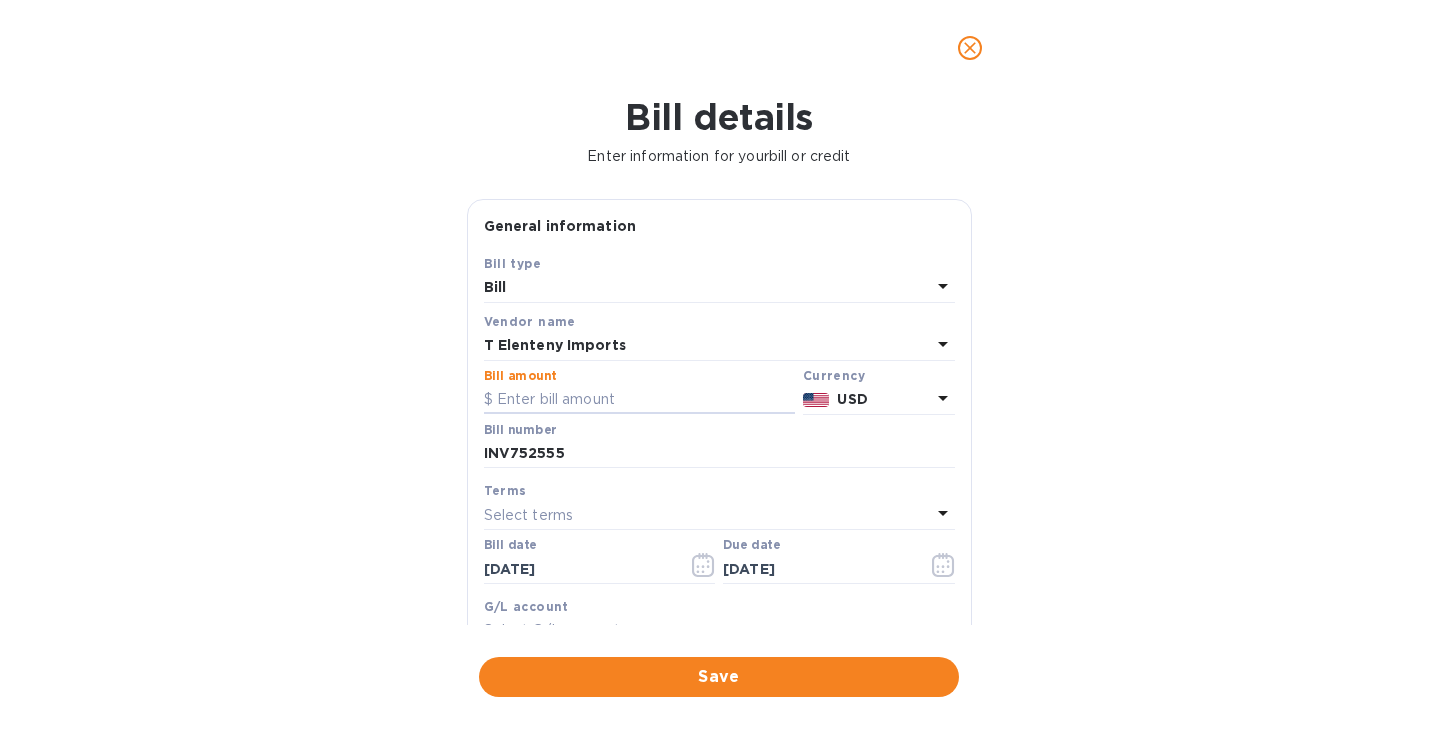paste on "26,102.68" 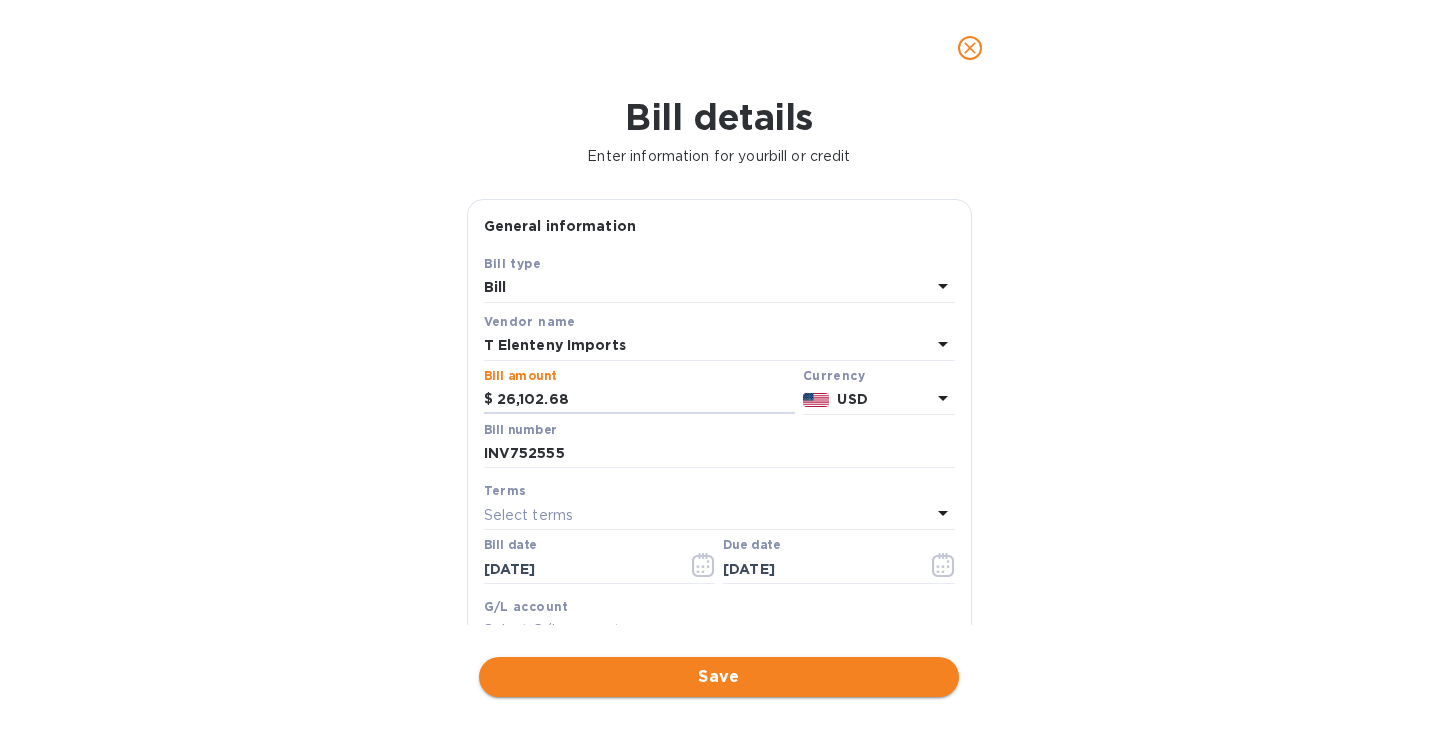 type on "26,102.68" 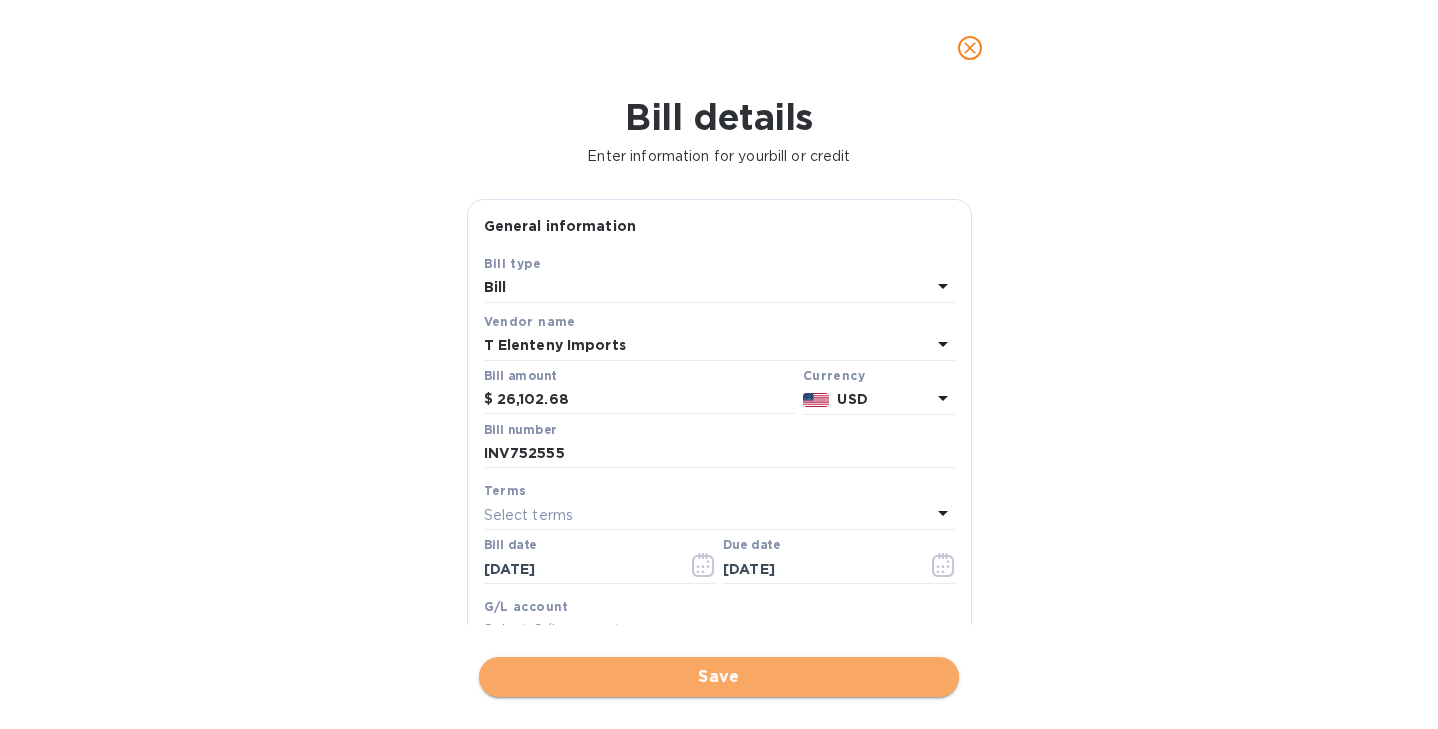 click on "Save" at bounding box center (719, 677) 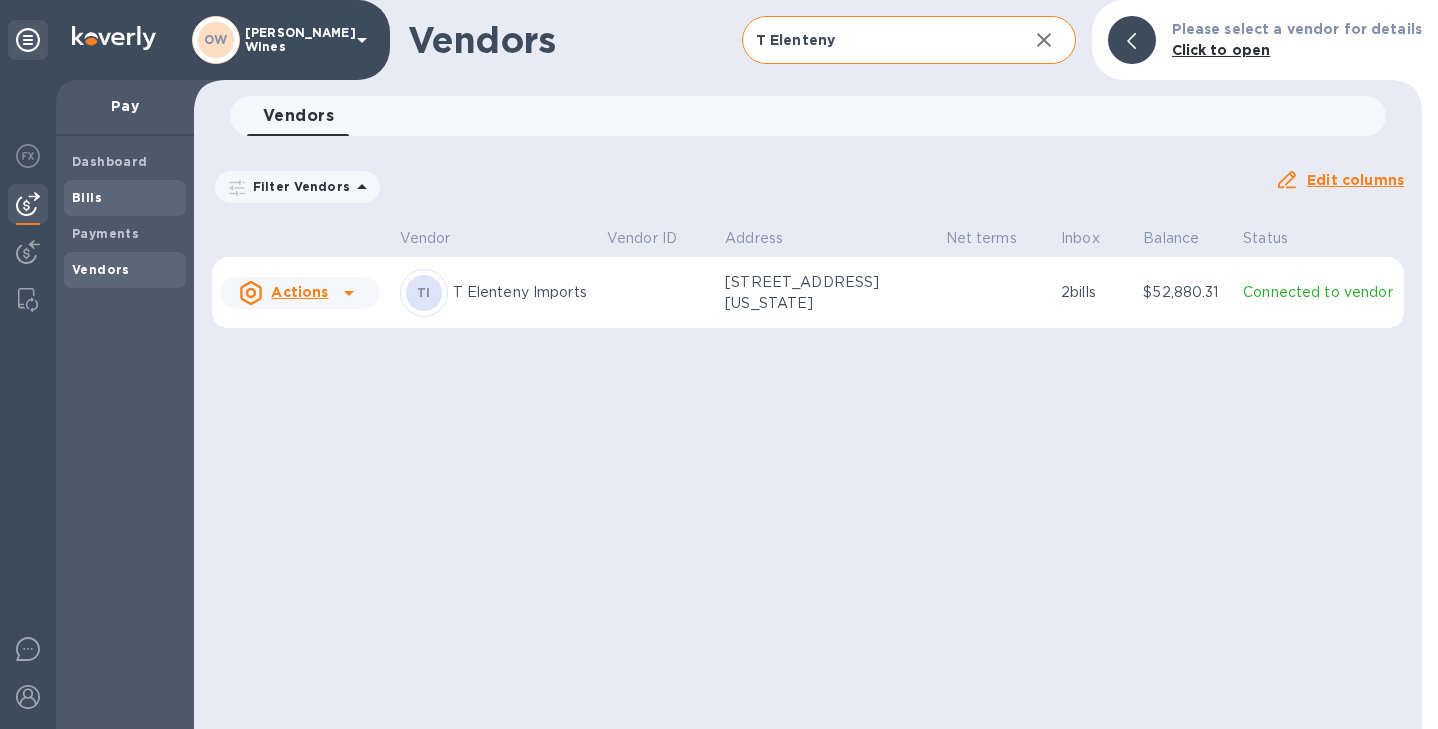 click on "Bills" at bounding box center (125, 198) 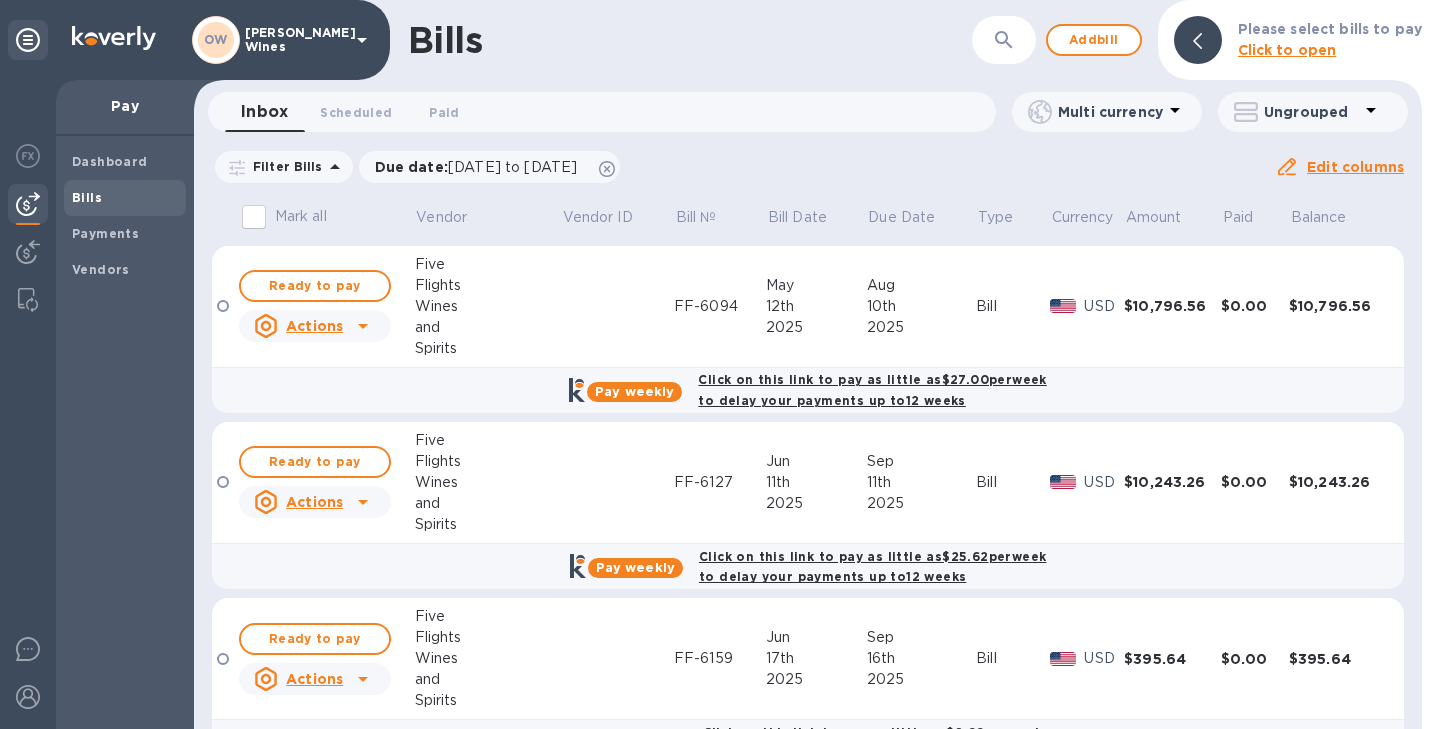 drag, startPoint x: 1421, startPoint y: 352, endPoint x: 1412, endPoint y: 471, distance: 119.33985 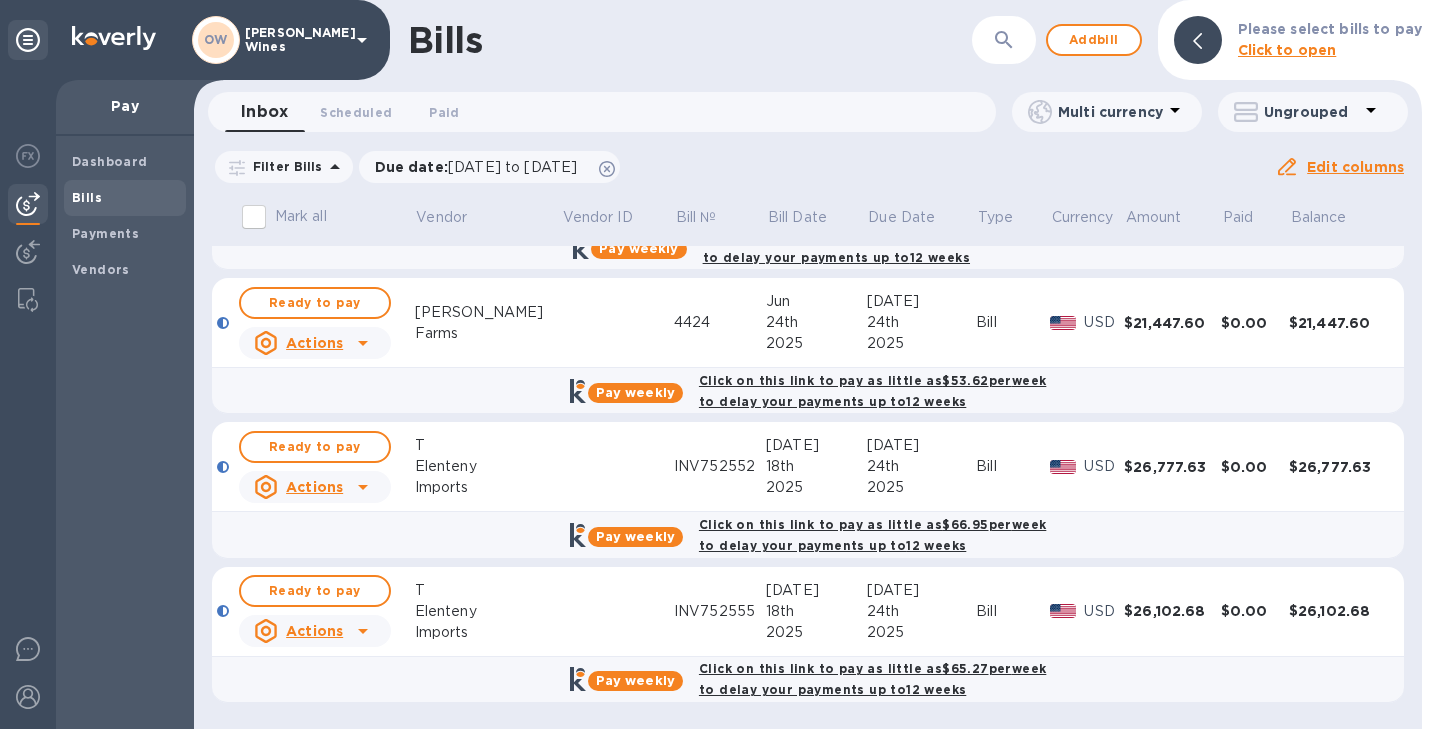 scroll, scrollTop: 0, scrollLeft: 0, axis: both 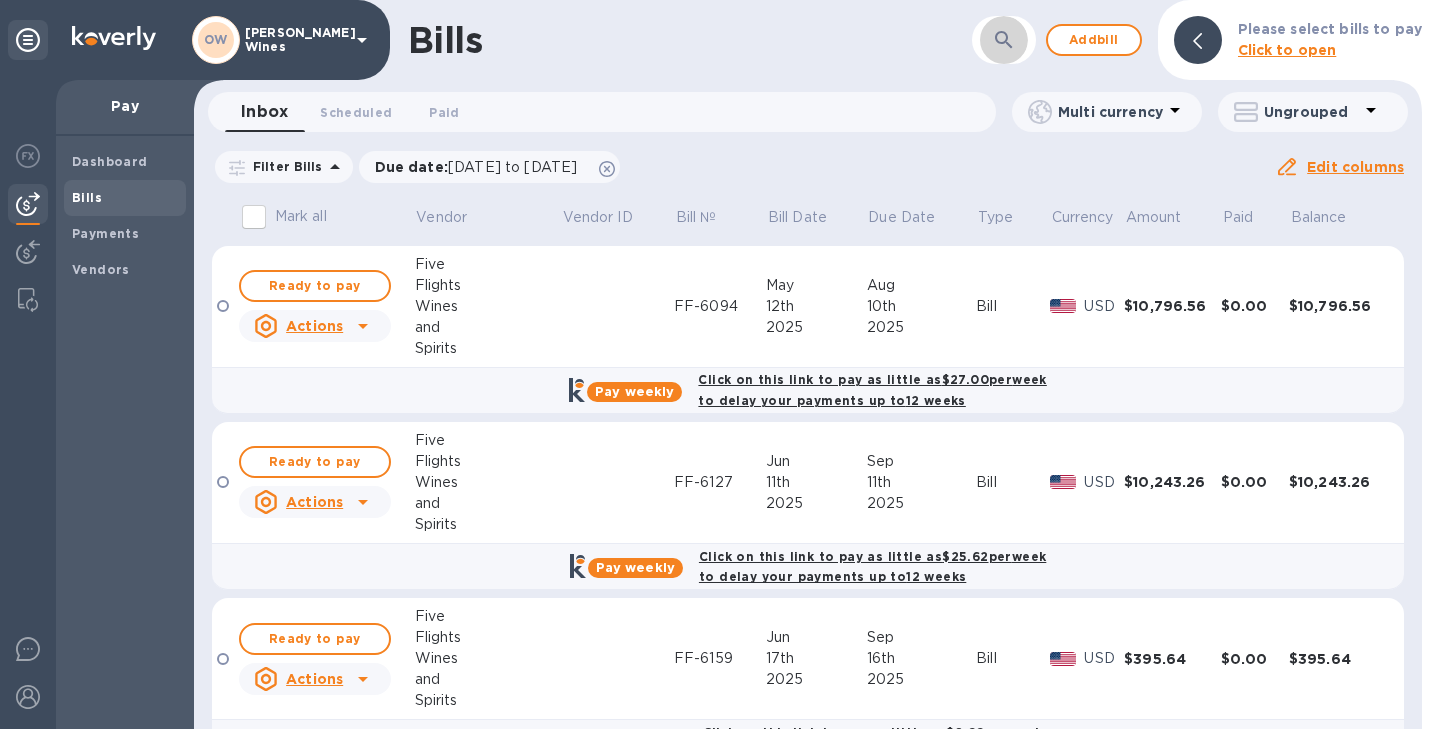 click at bounding box center (1004, 40) 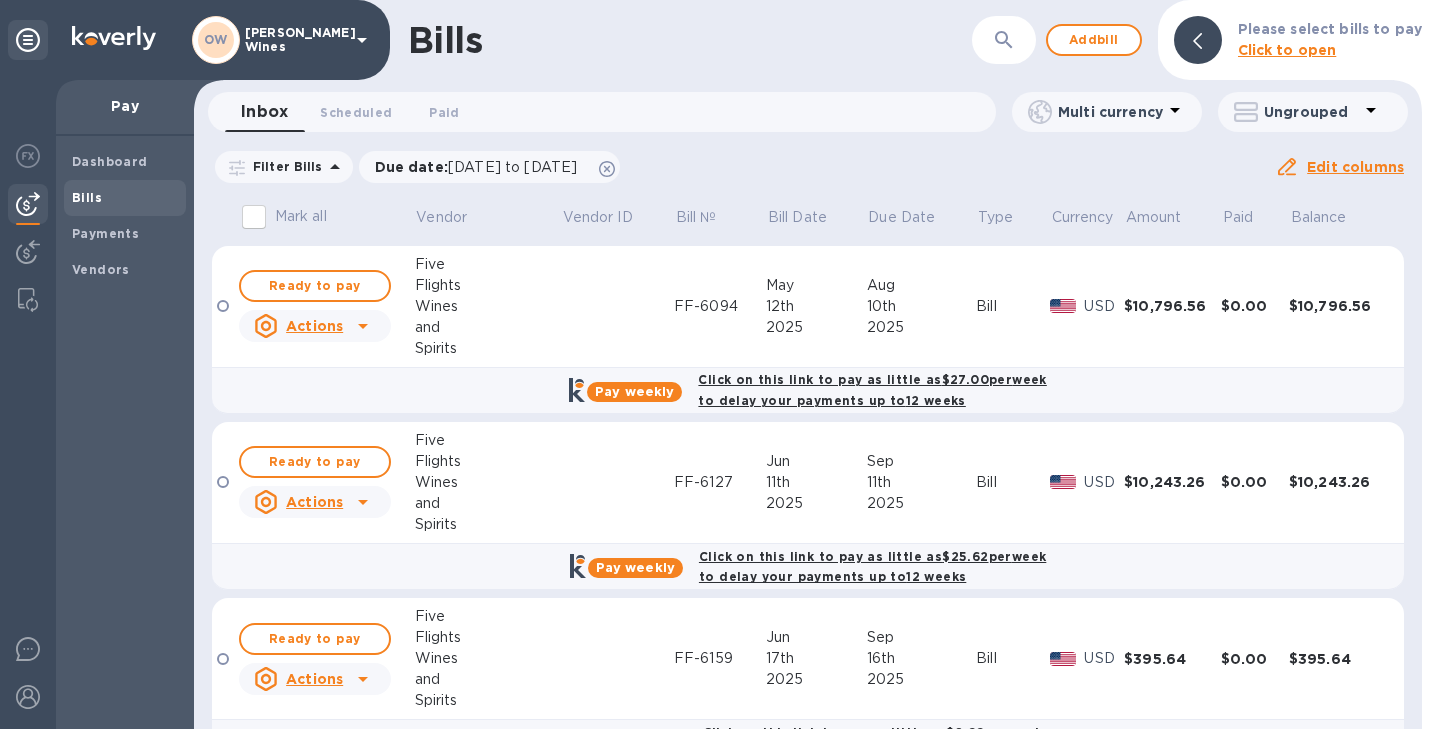 click on "Bills" at bounding box center (659, 40) 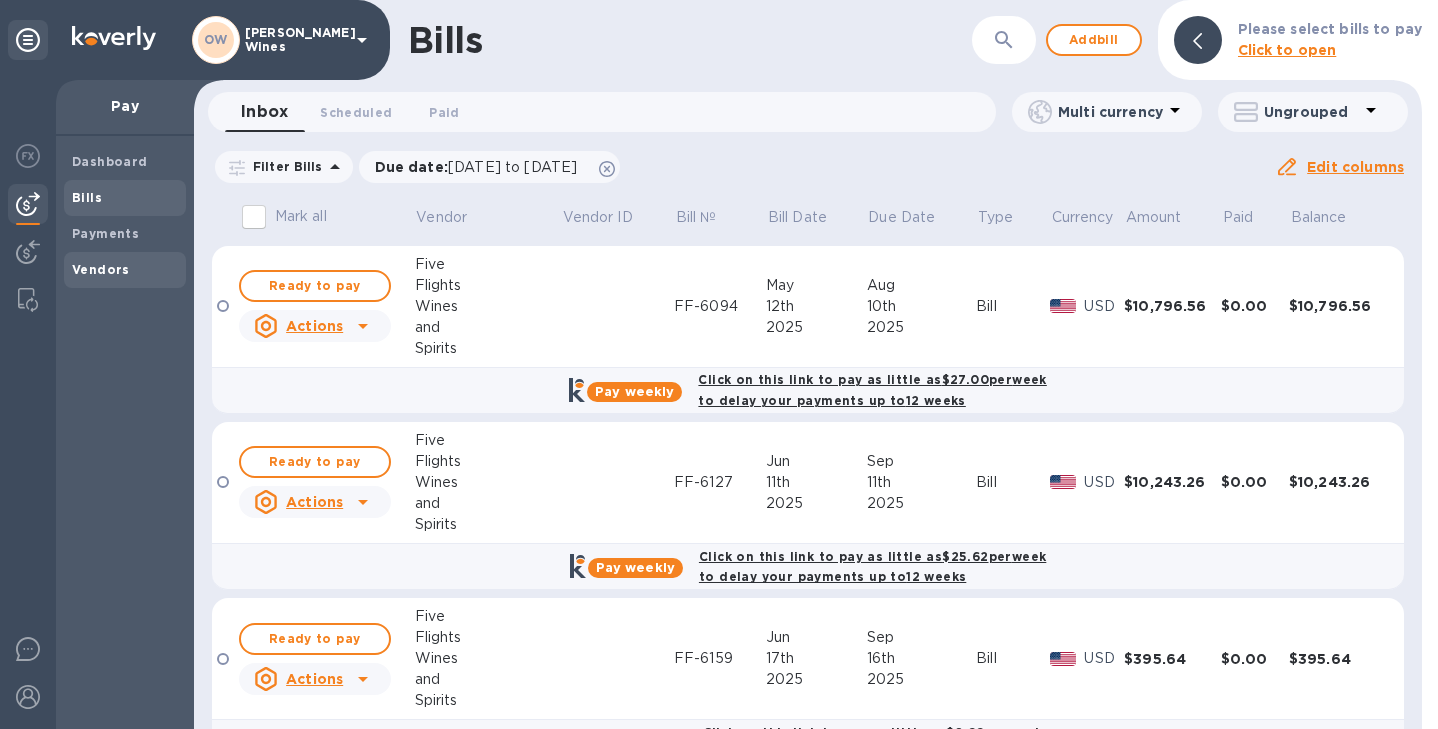 click on "Vendors" at bounding box center (125, 270) 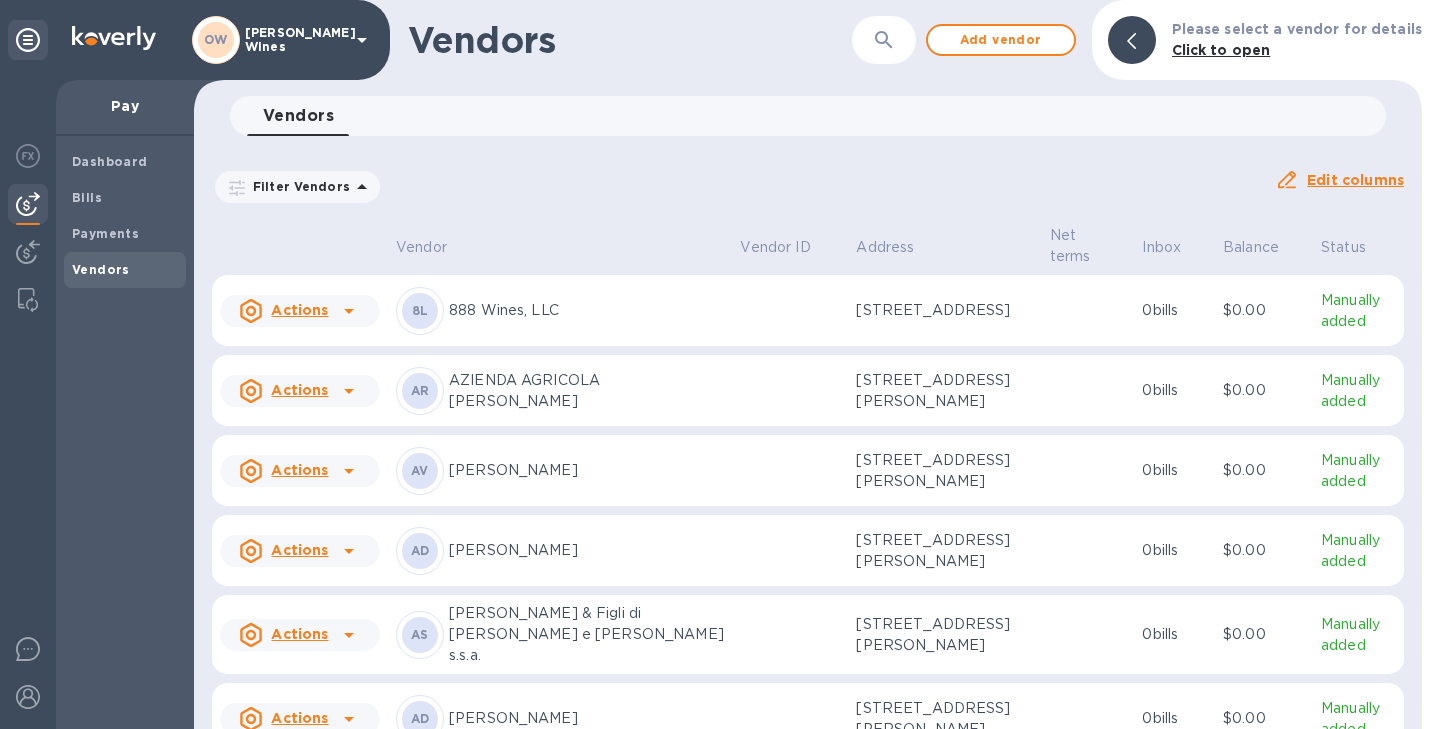 click 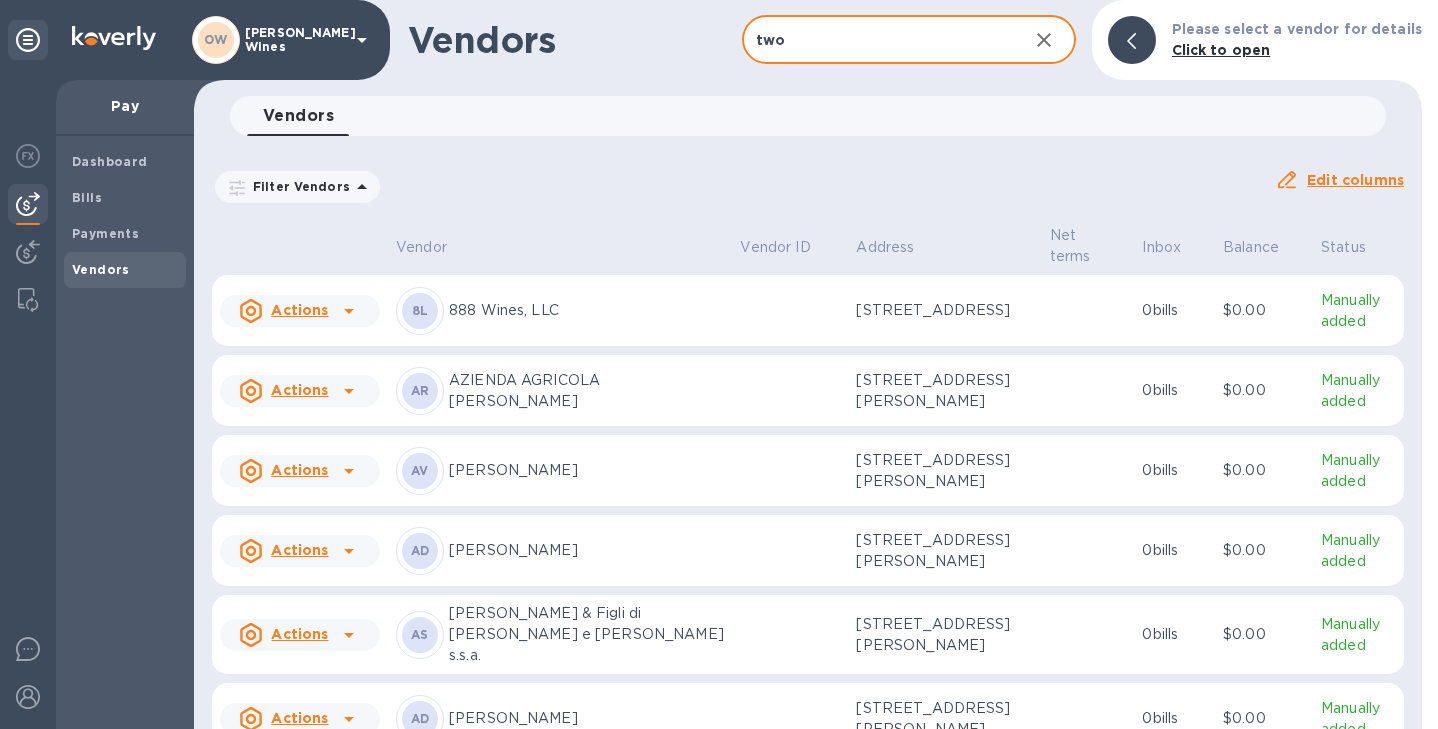 type on "two nine" 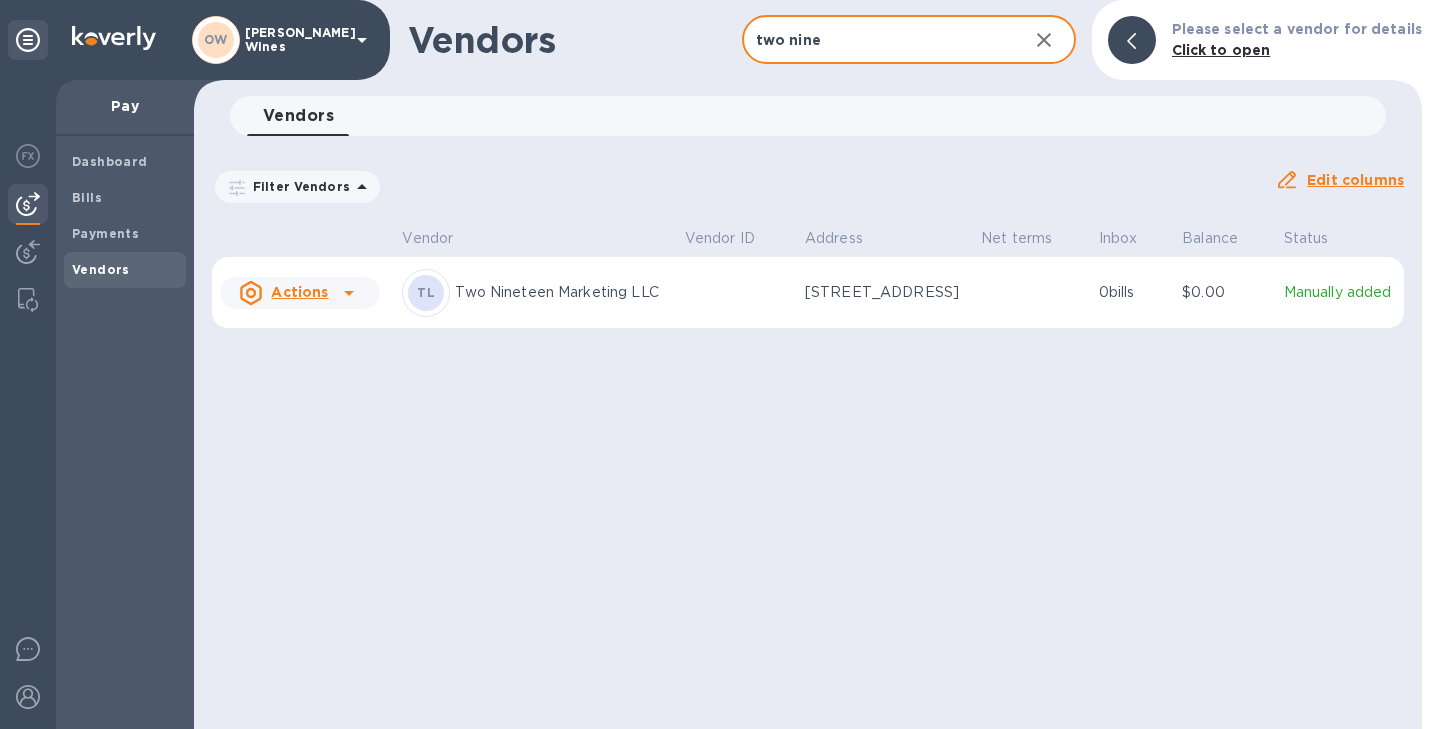 click 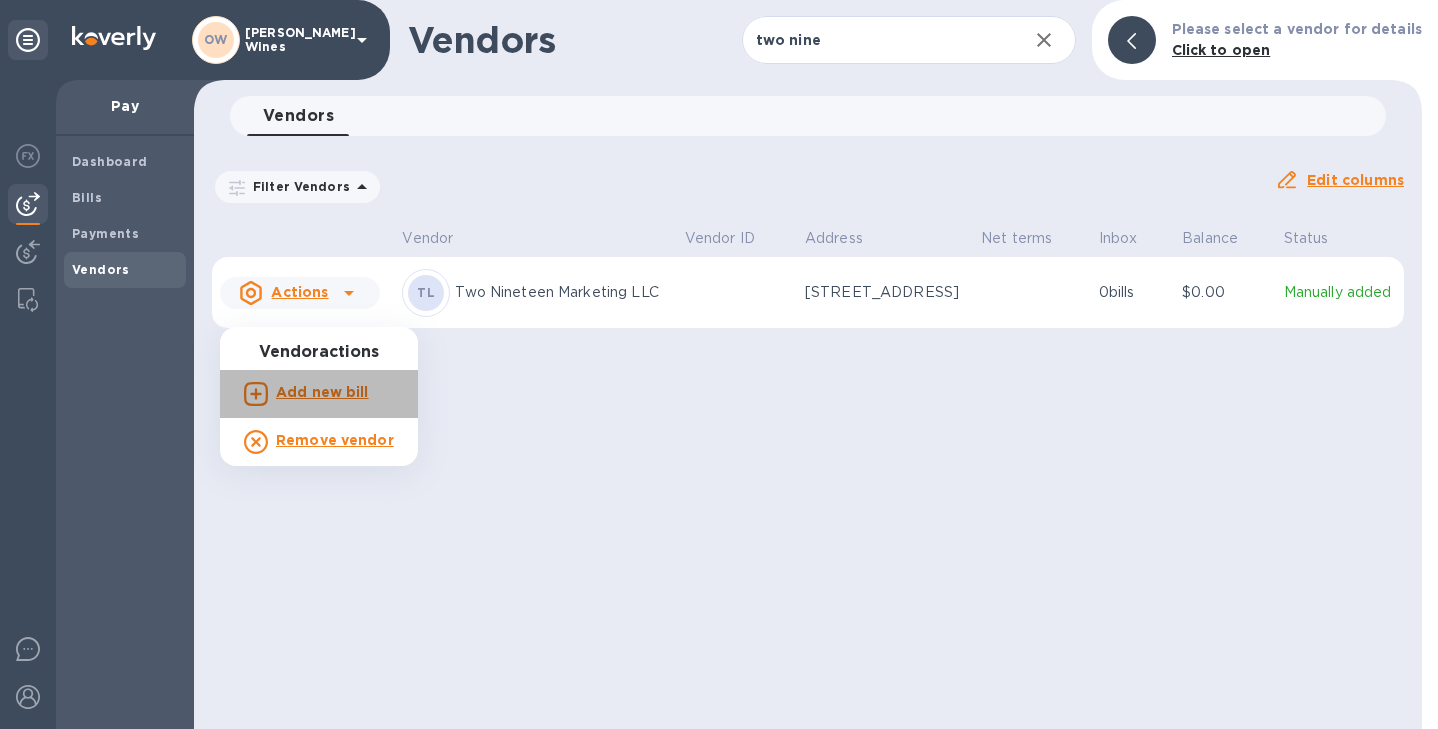 click on "Add new bill" at bounding box center [322, 392] 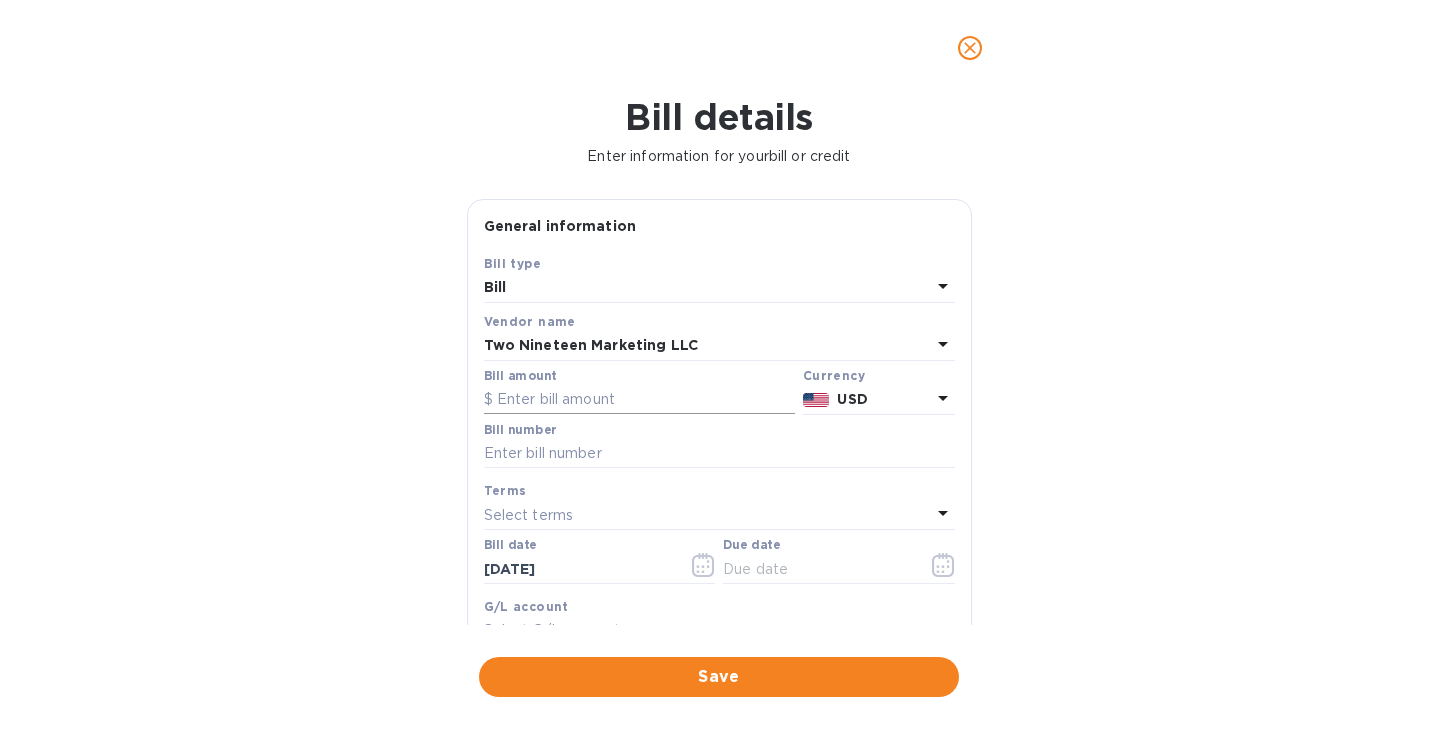 click at bounding box center (639, 400) 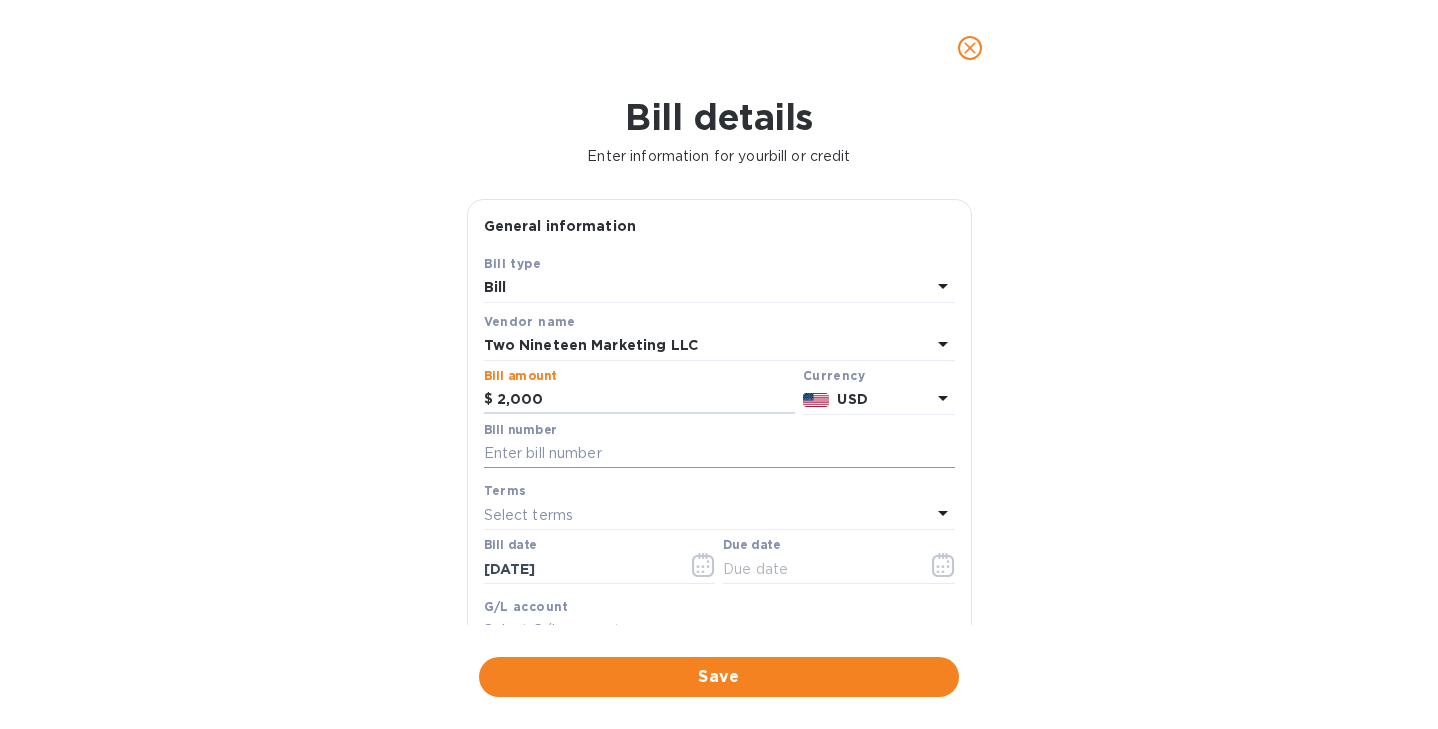 type on "2,000" 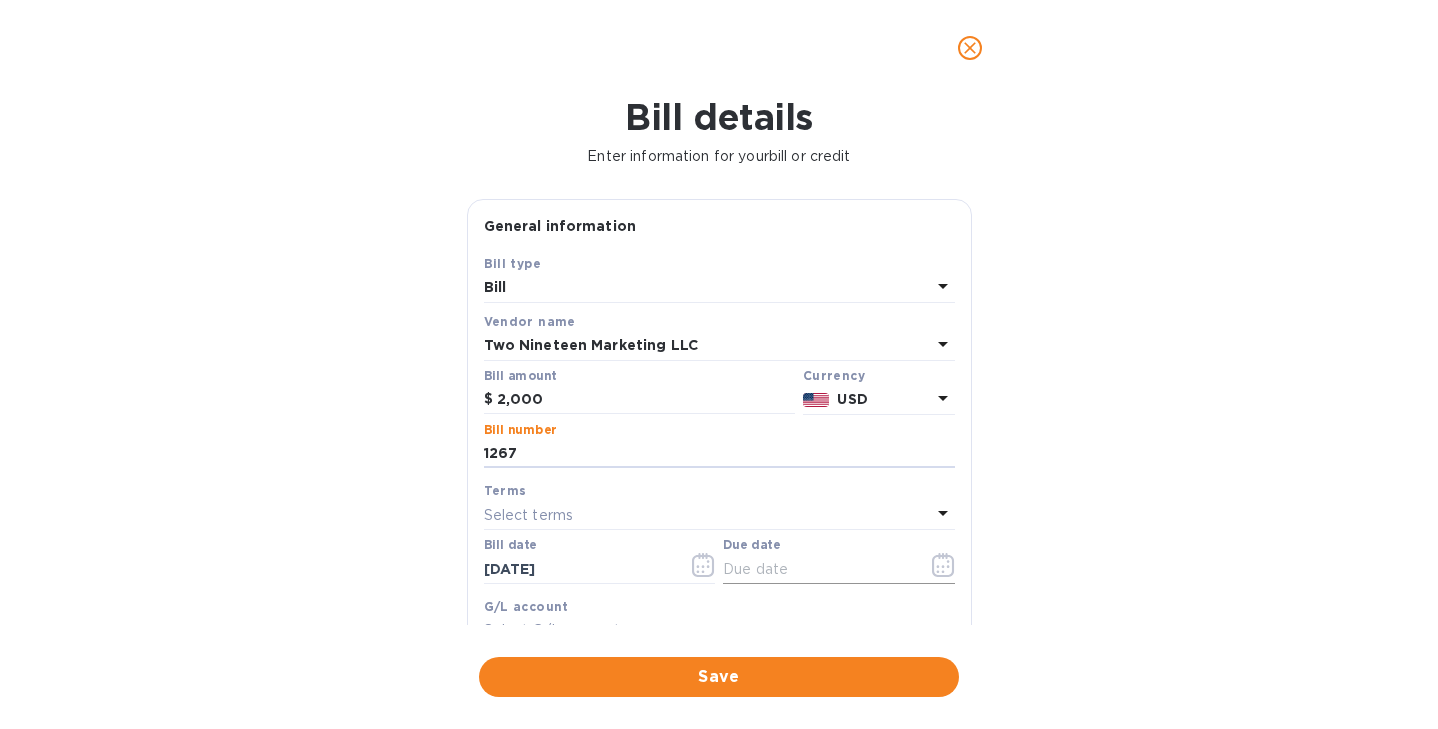 type on "1267" 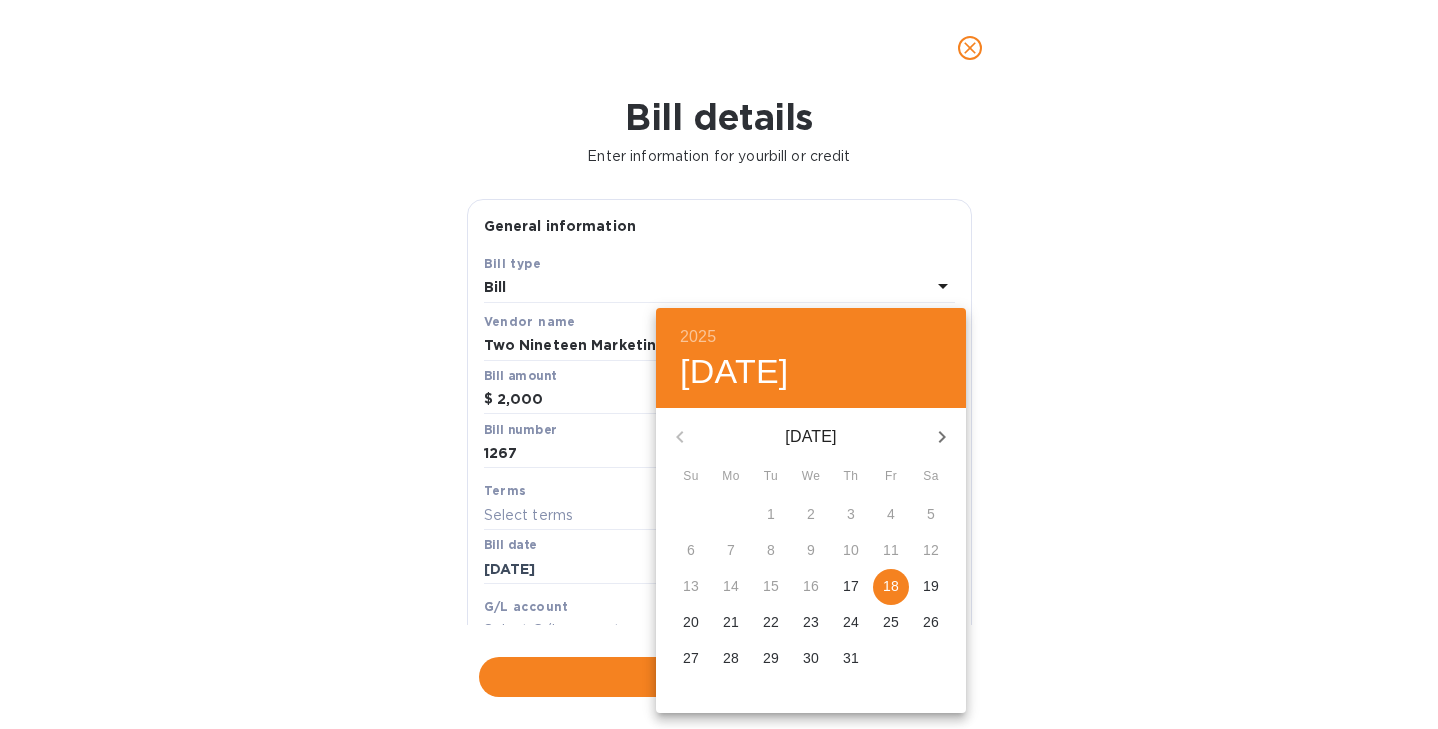 click on "18" at bounding box center (891, 586) 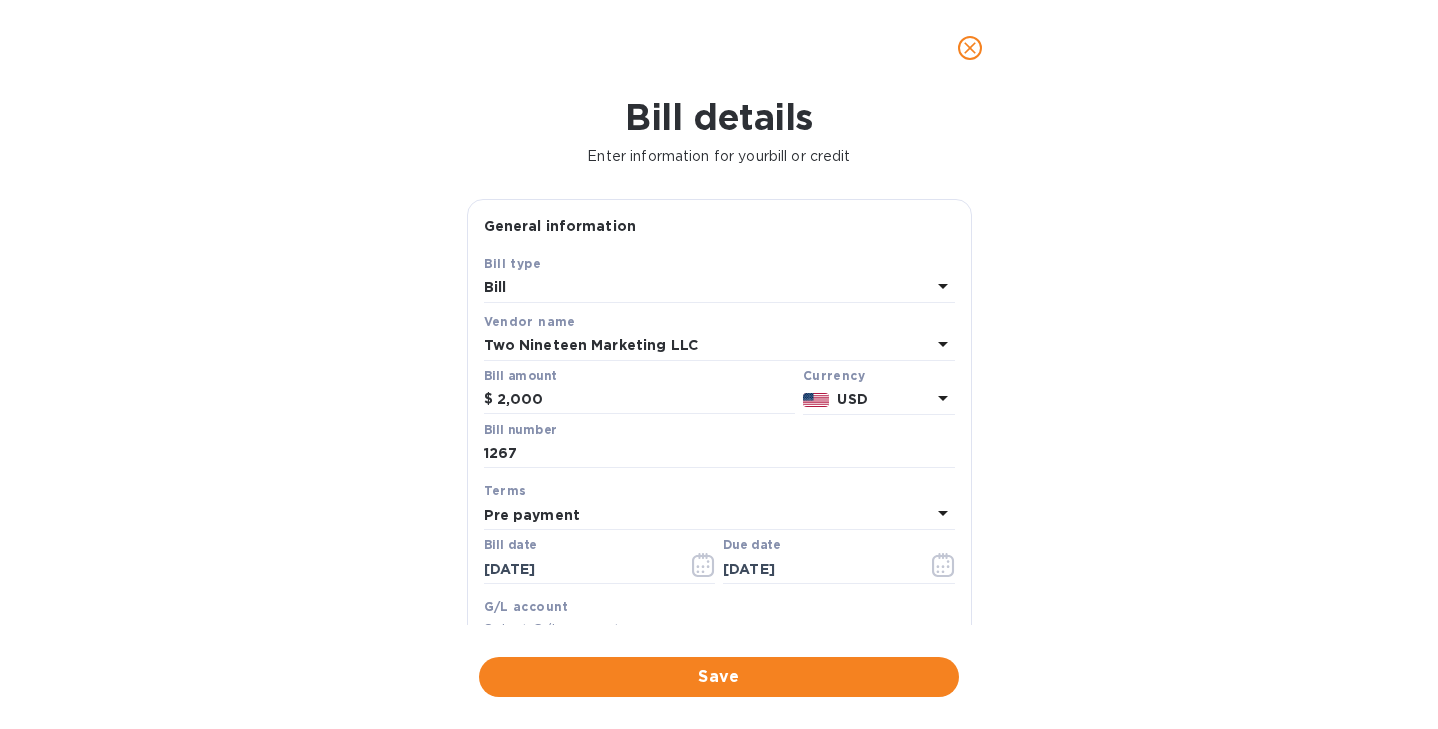 type on "[DATE]" 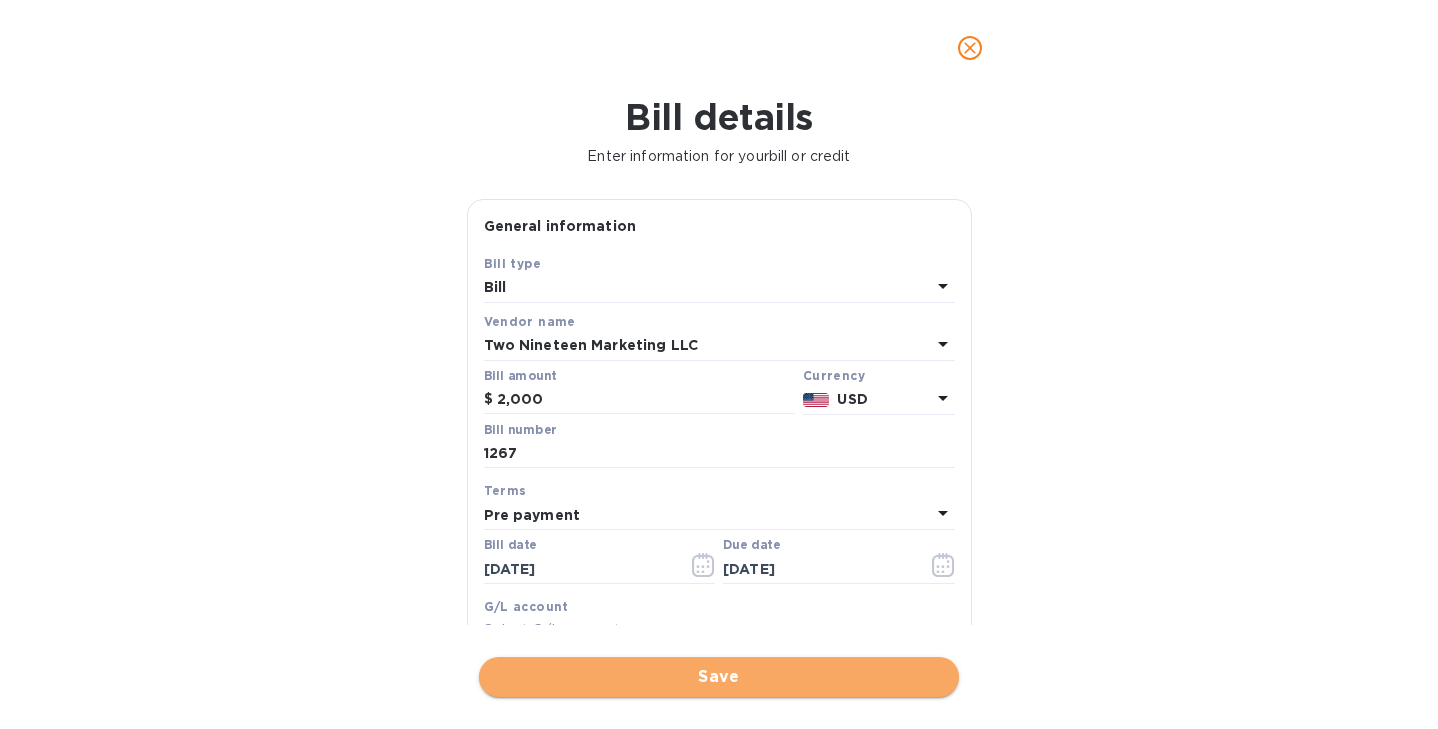 click on "Save" at bounding box center (719, 677) 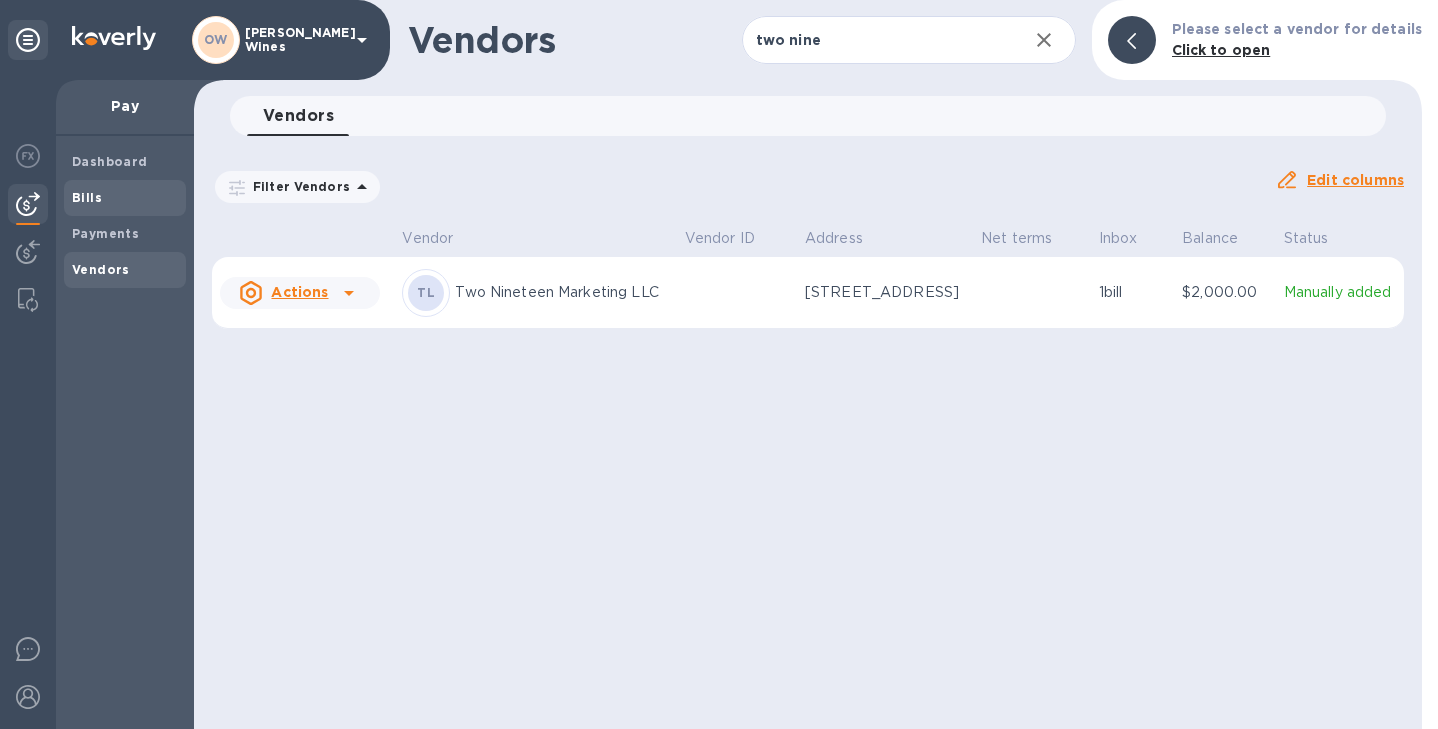 click on "Bills" at bounding box center [125, 198] 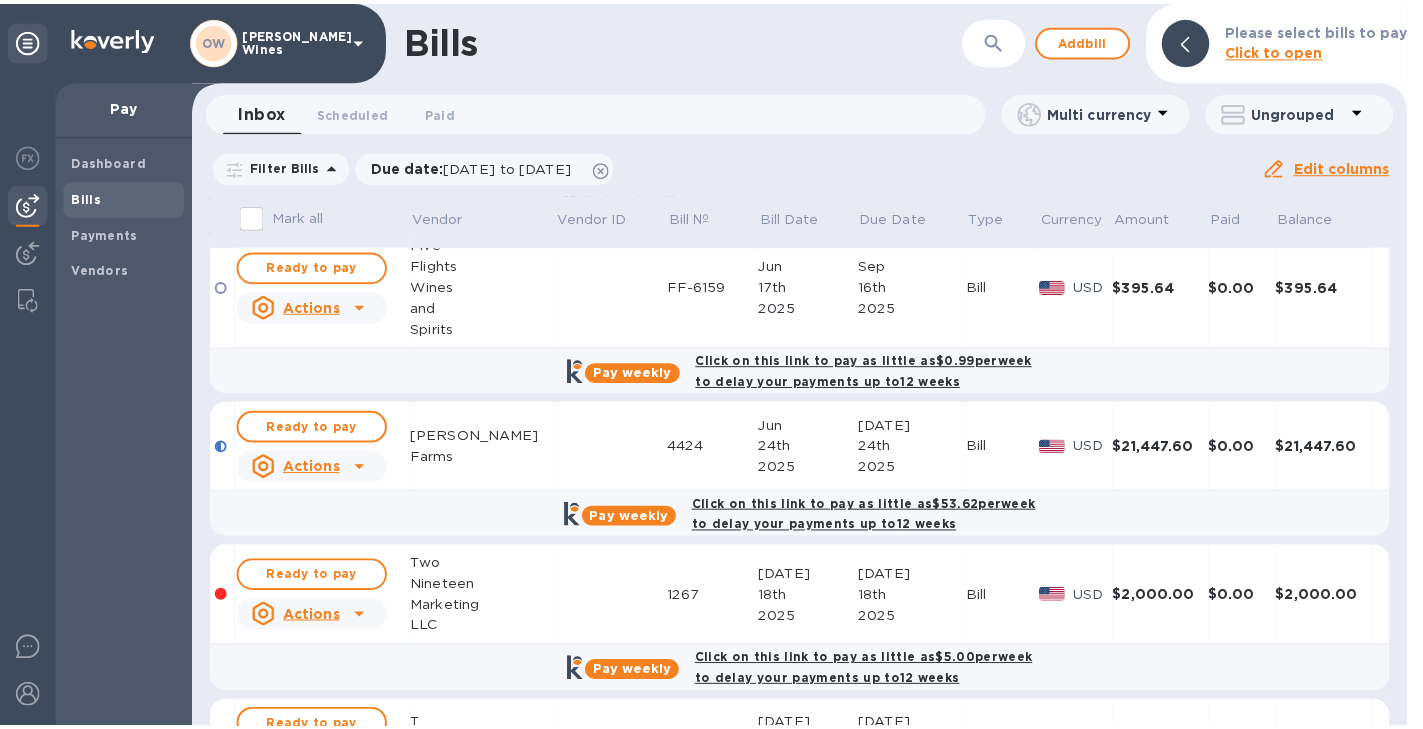 scroll, scrollTop: 651, scrollLeft: 0, axis: vertical 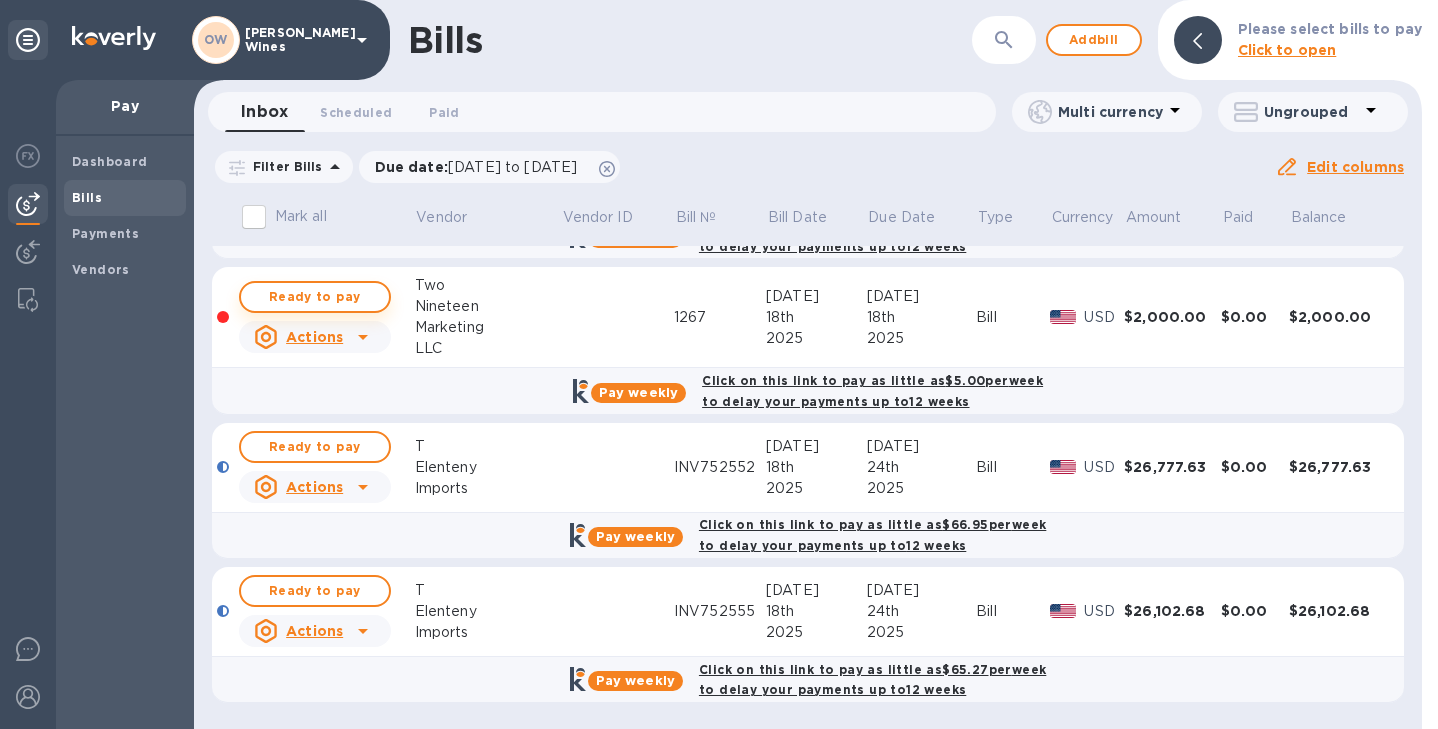 click on "Ready to pay" at bounding box center (315, 297) 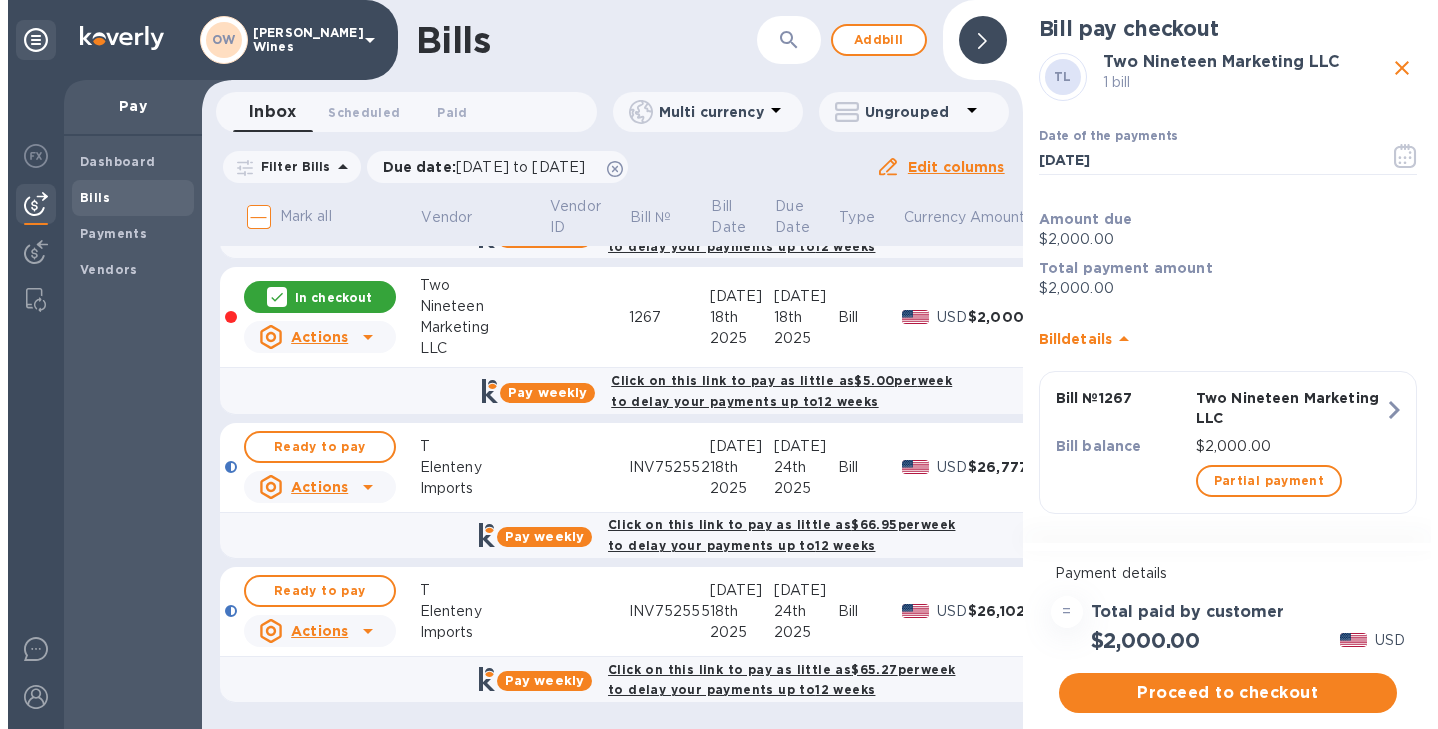 scroll, scrollTop: 9, scrollLeft: 0, axis: vertical 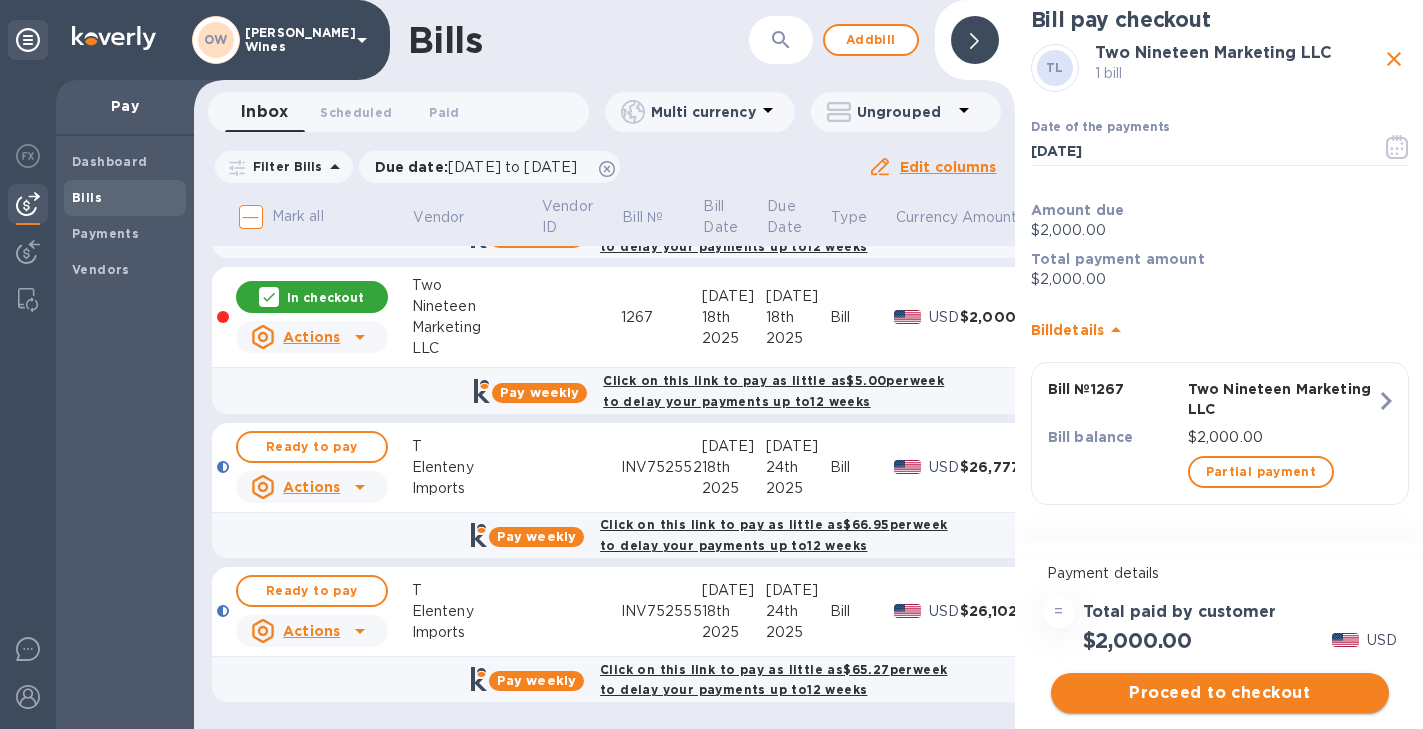 click on "Proceed to checkout" at bounding box center [1220, 693] 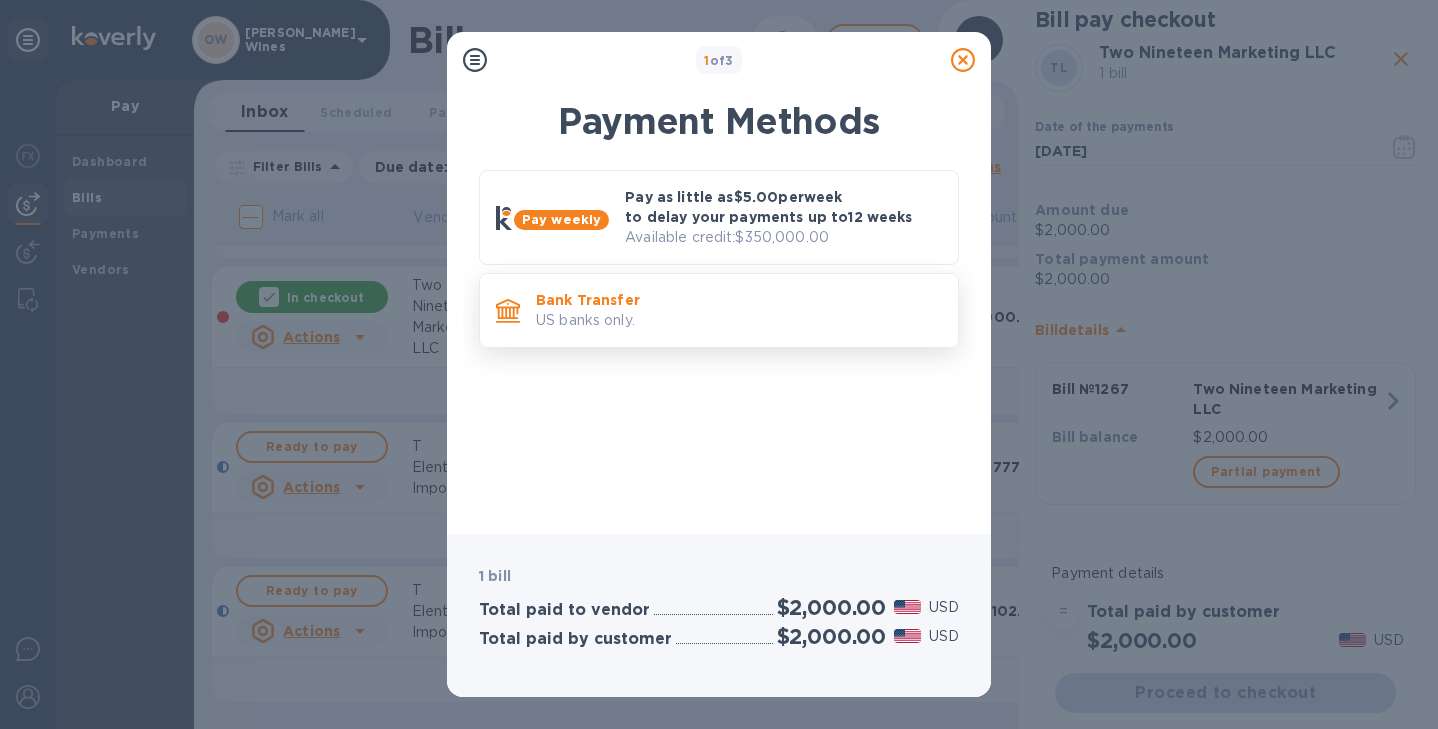 click on "Bank Transfer US banks only." at bounding box center (719, 310) 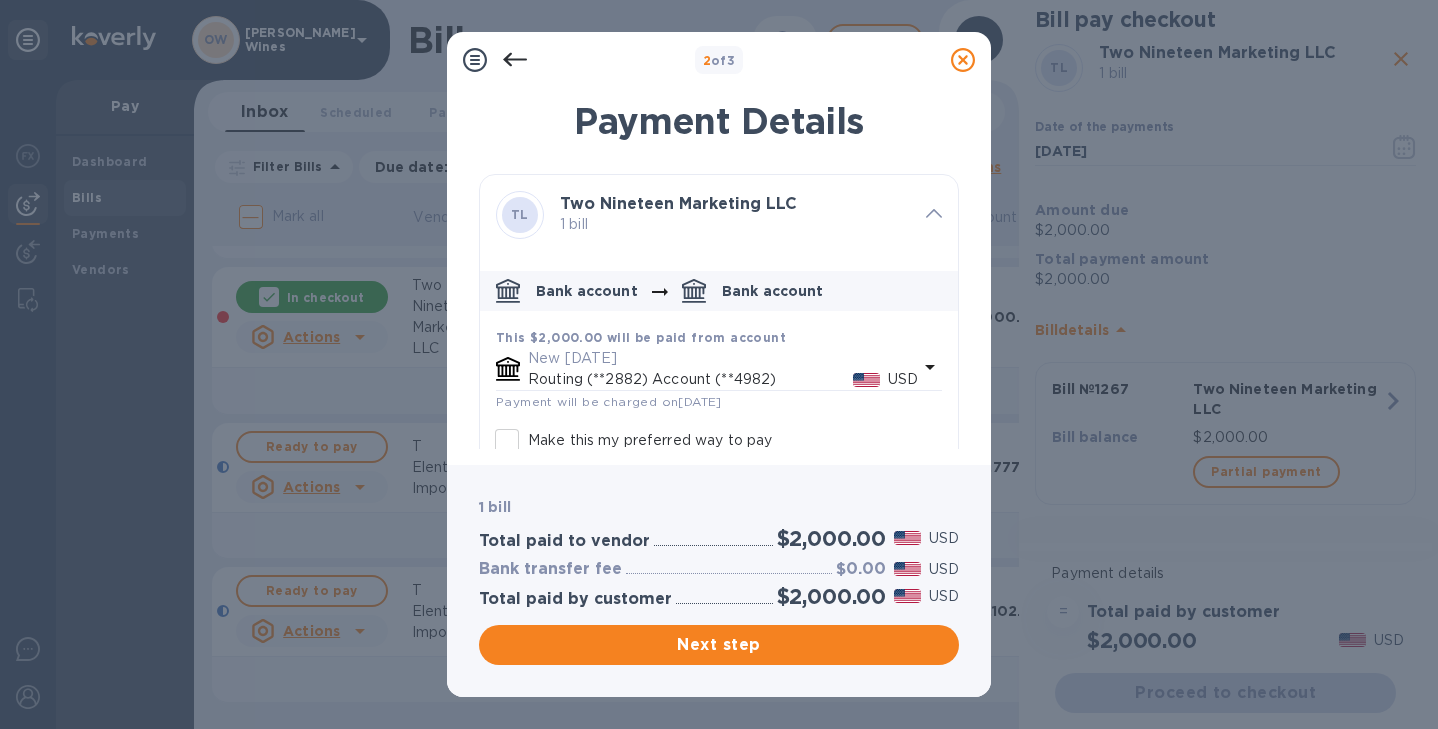scroll, scrollTop: 111, scrollLeft: 0, axis: vertical 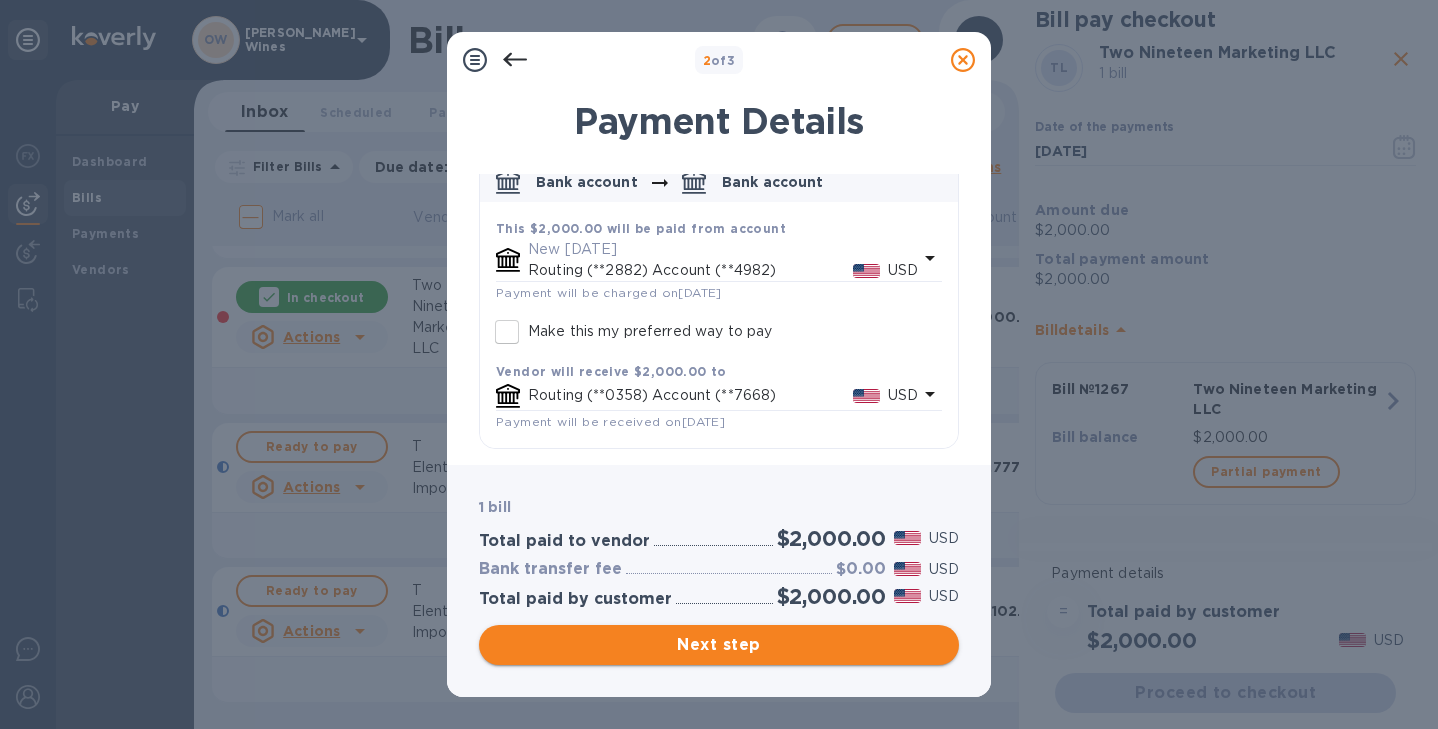 click on "Next step" at bounding box center (719, 645) 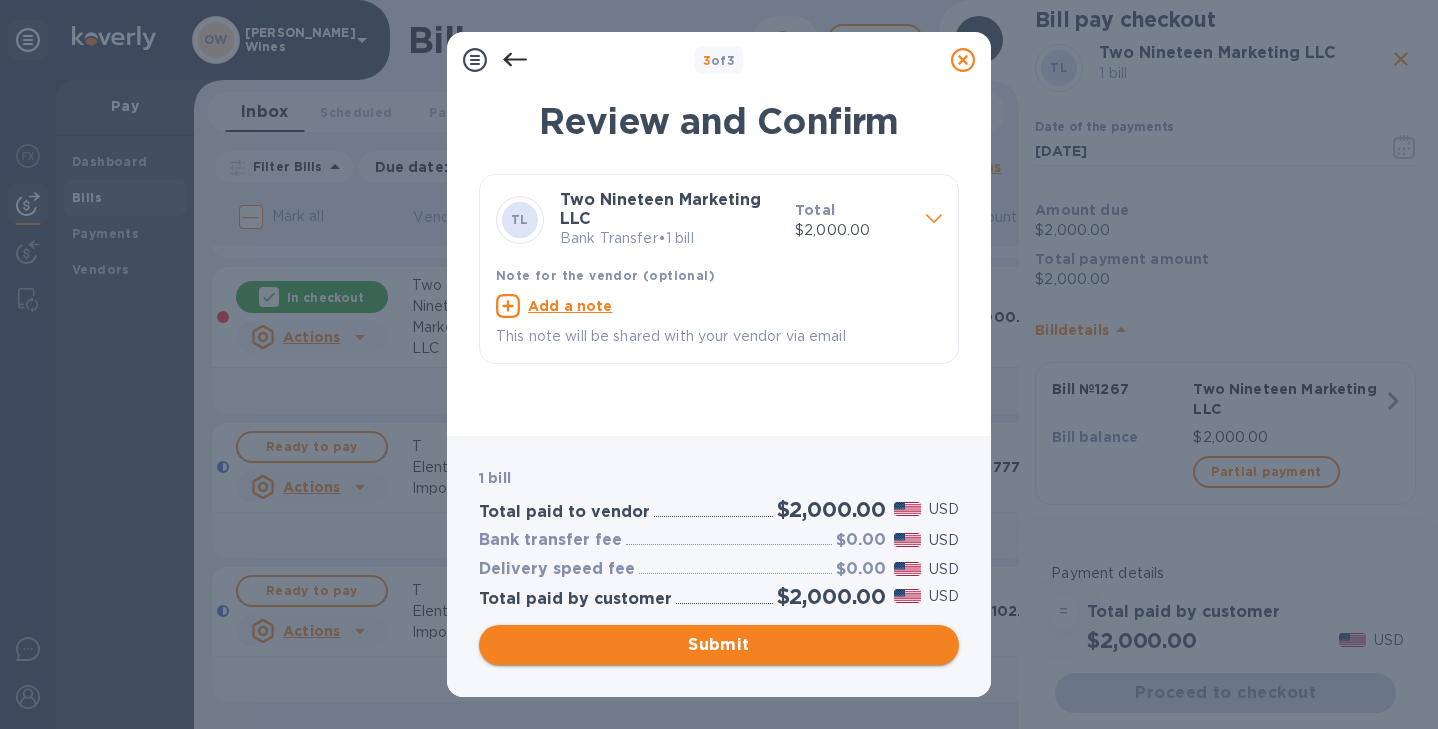 click on "Submit" at bounding box center (719, 645) 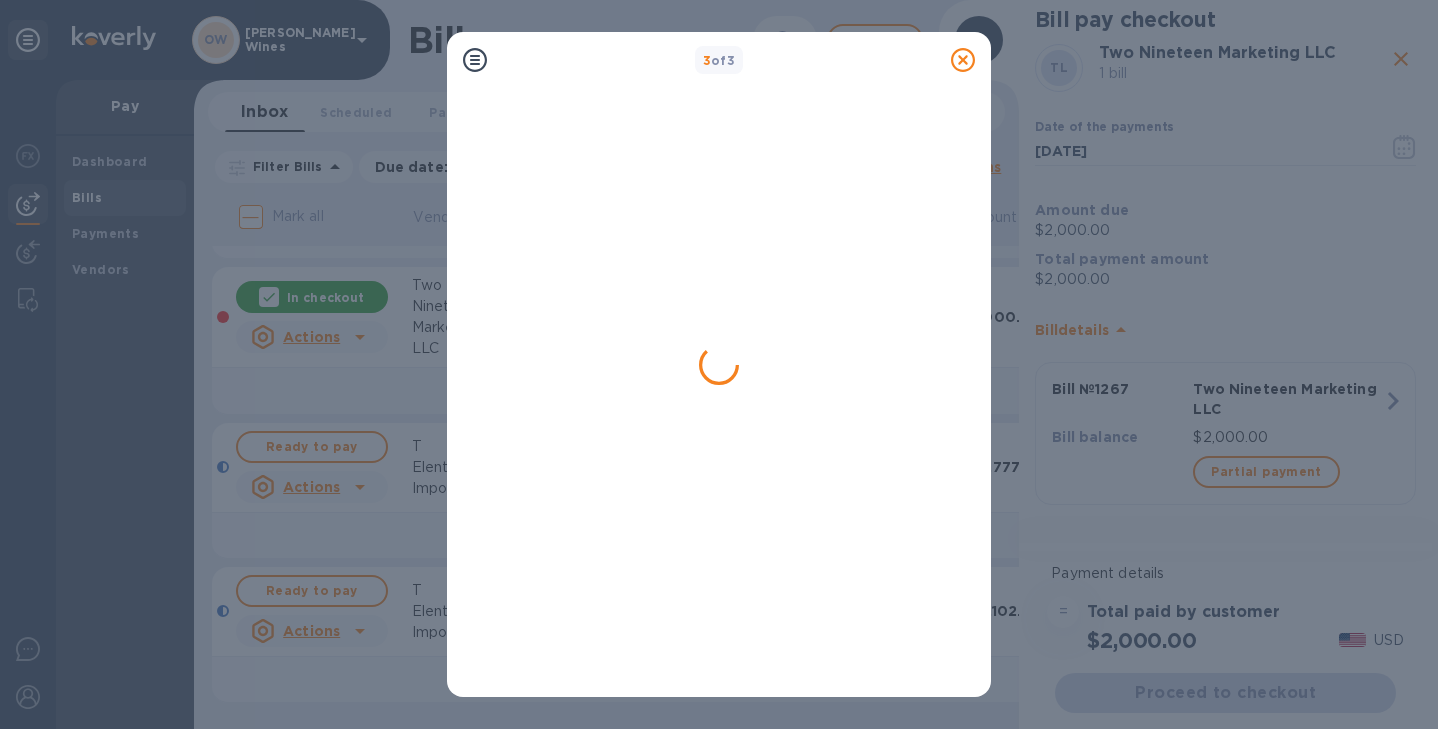 scroll, scrollTop: 0, scrollLeft: 0, axis: both 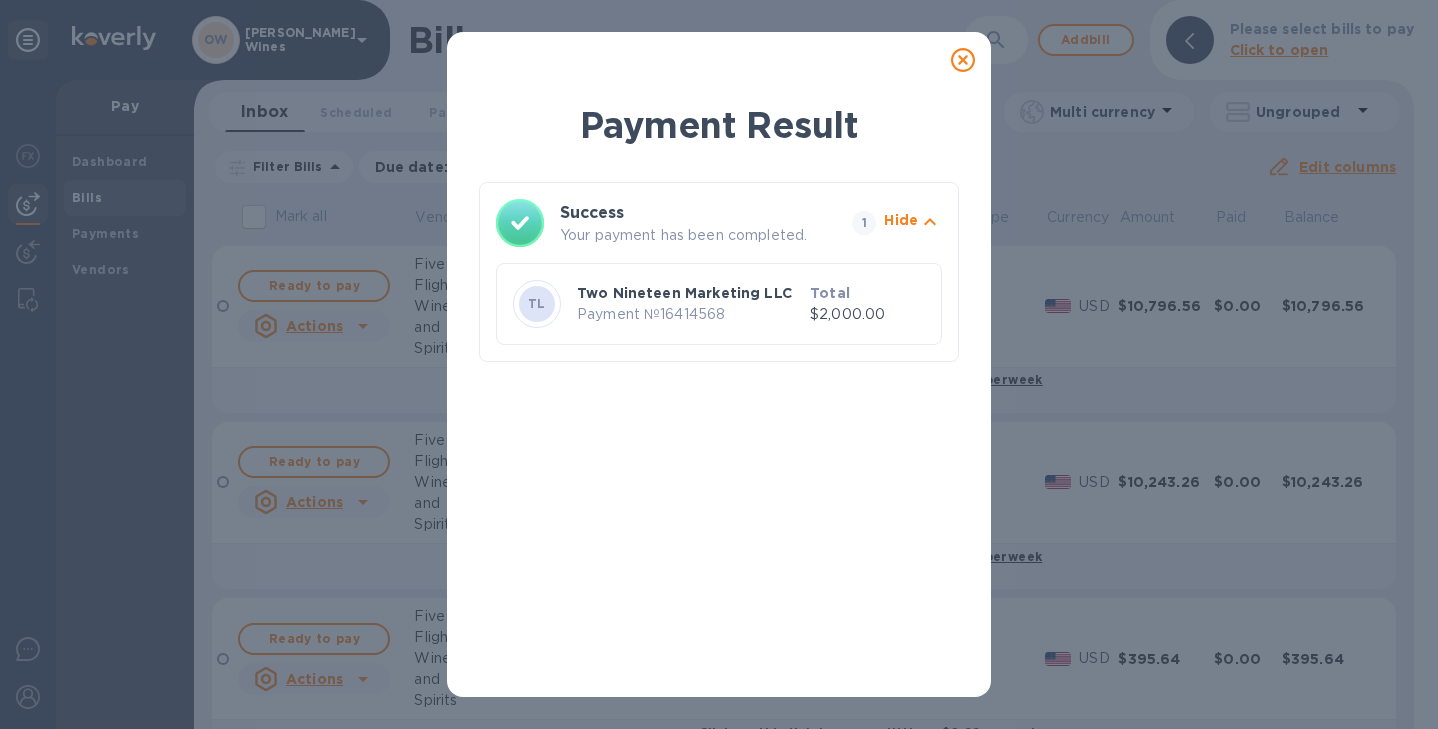 click 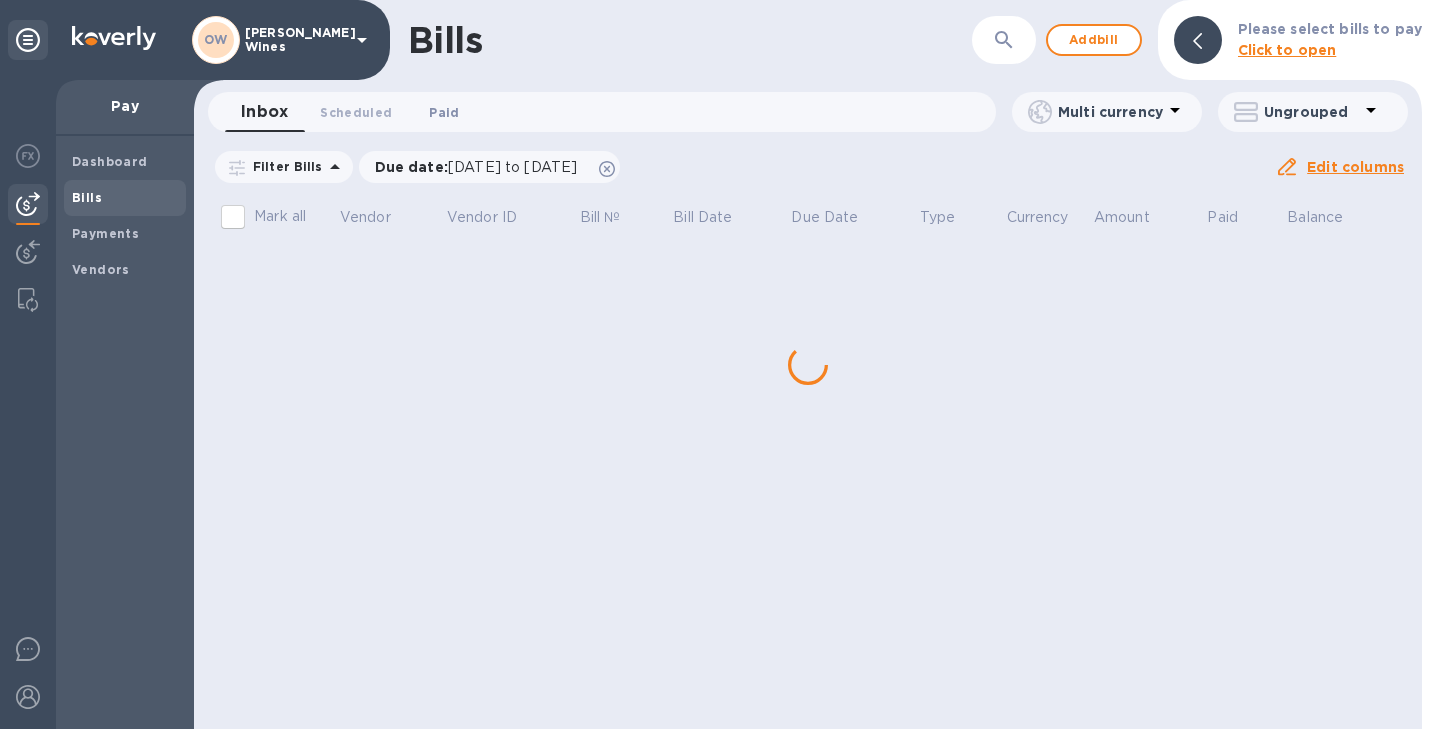 click on "Paid 0" at bounding box center [444, 112] 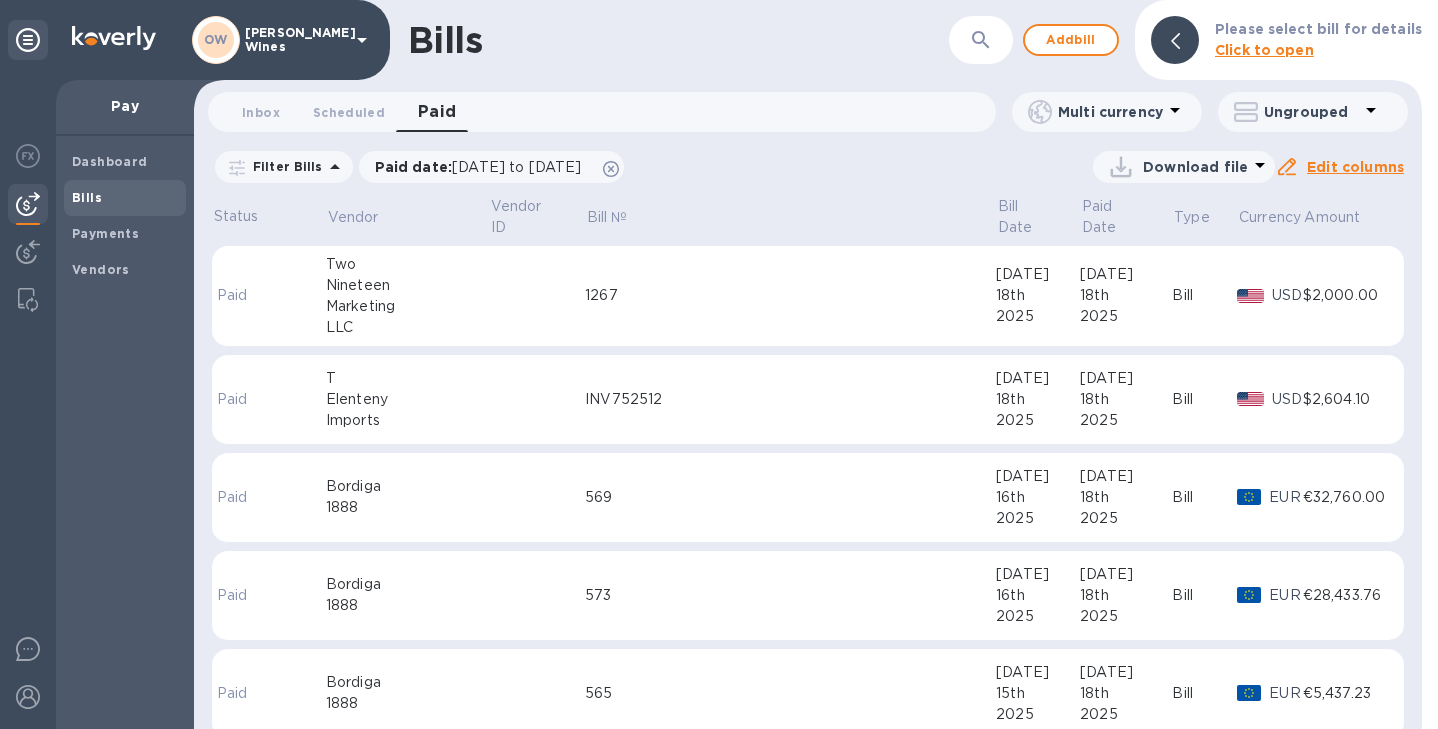 click on "Nineteen" at bounding box center (407, 285) 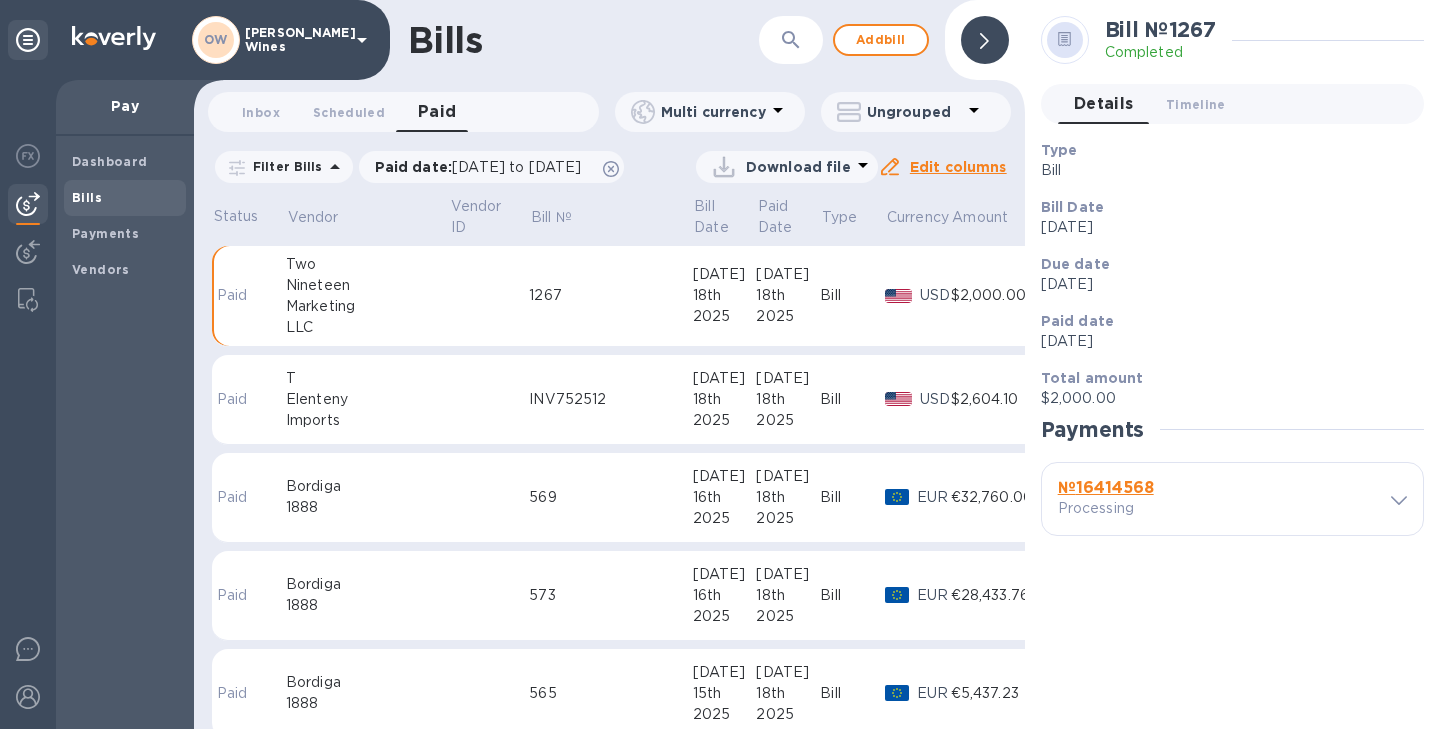 click on "№  16414568" at bounding box center [1106, 487] 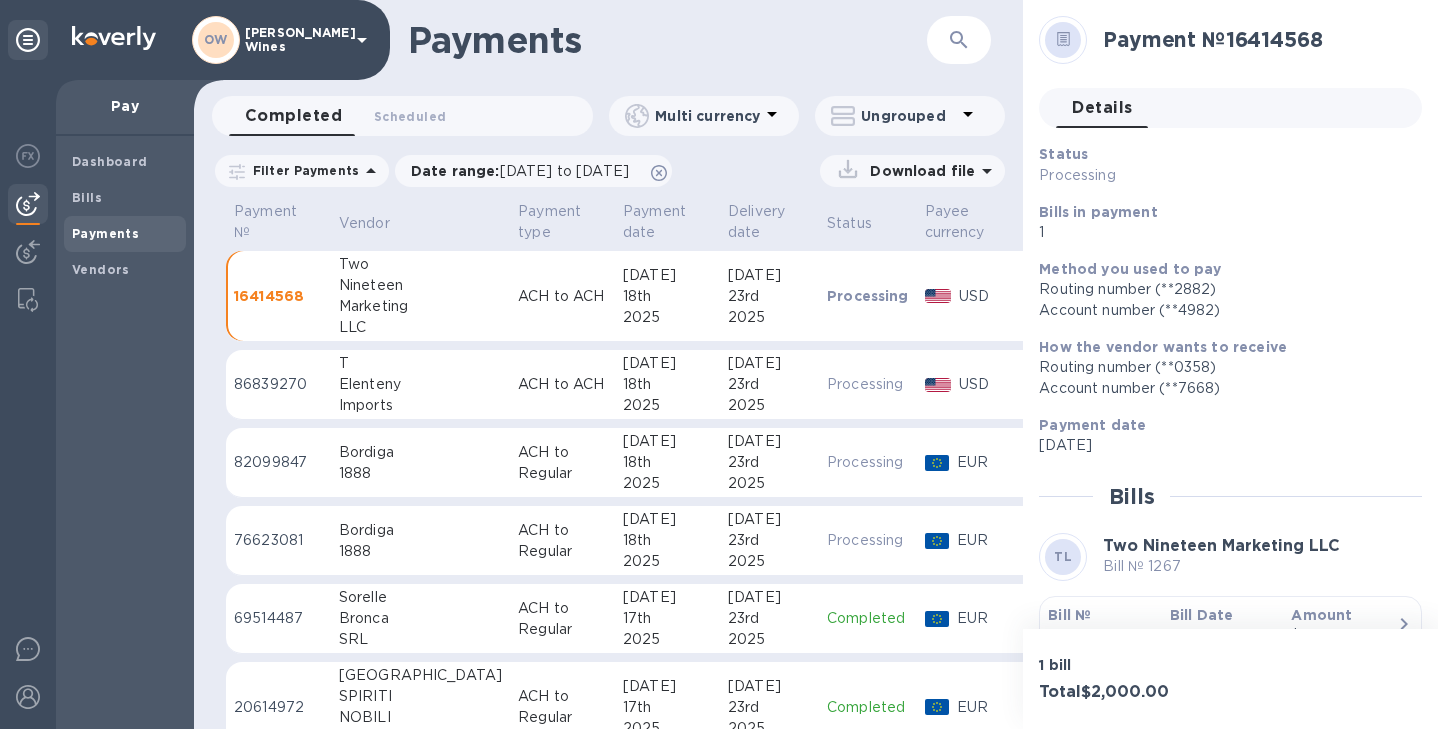 click on "Bill №" at bounding box center (1069, 615) 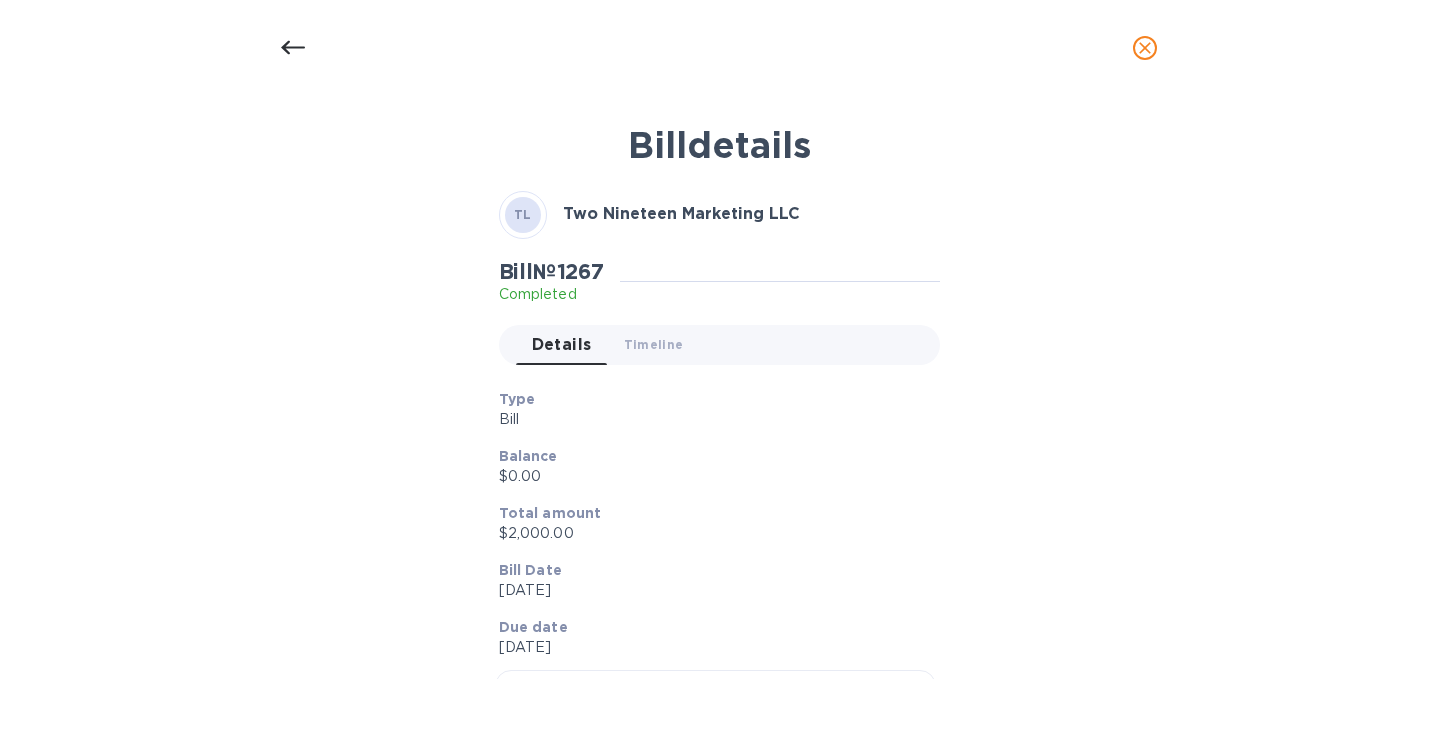 click 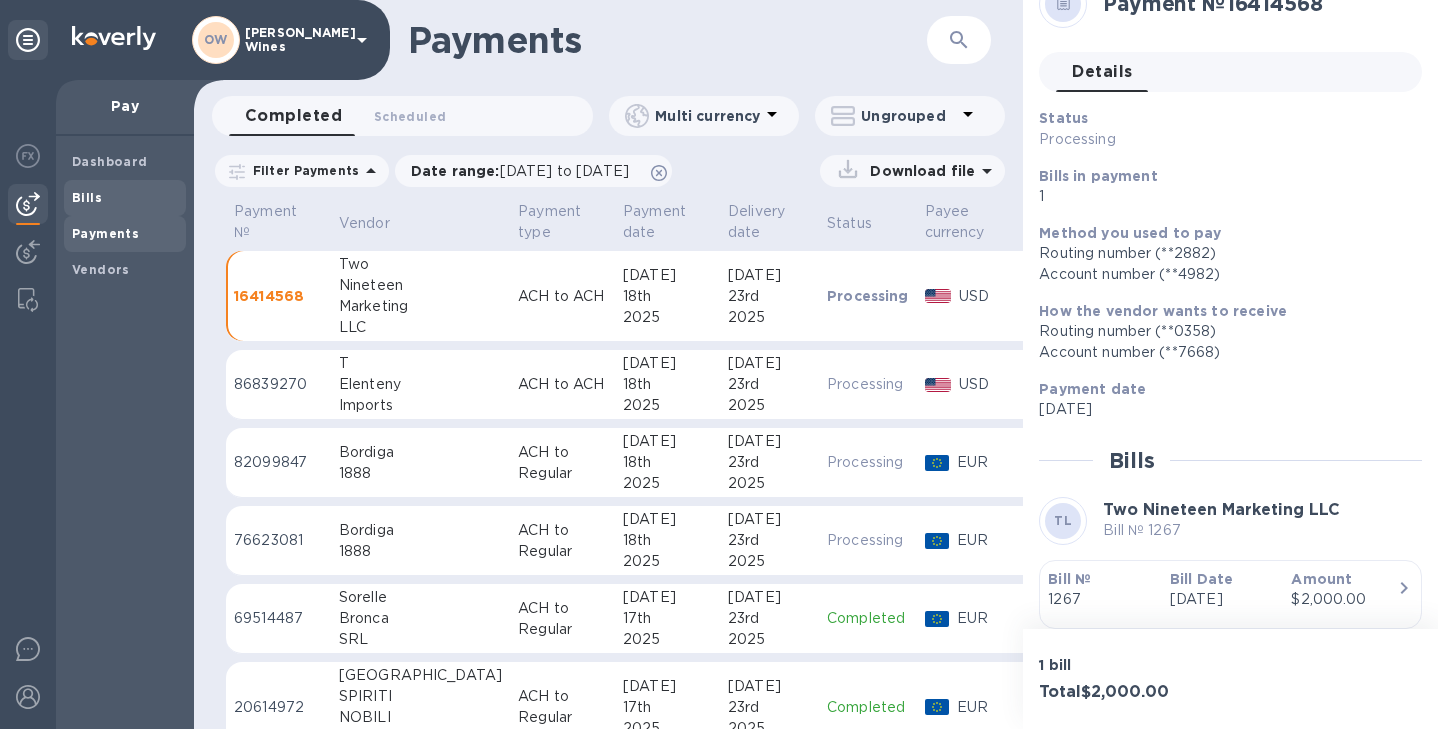 click on "Bills" at bounding box center (87, 197) 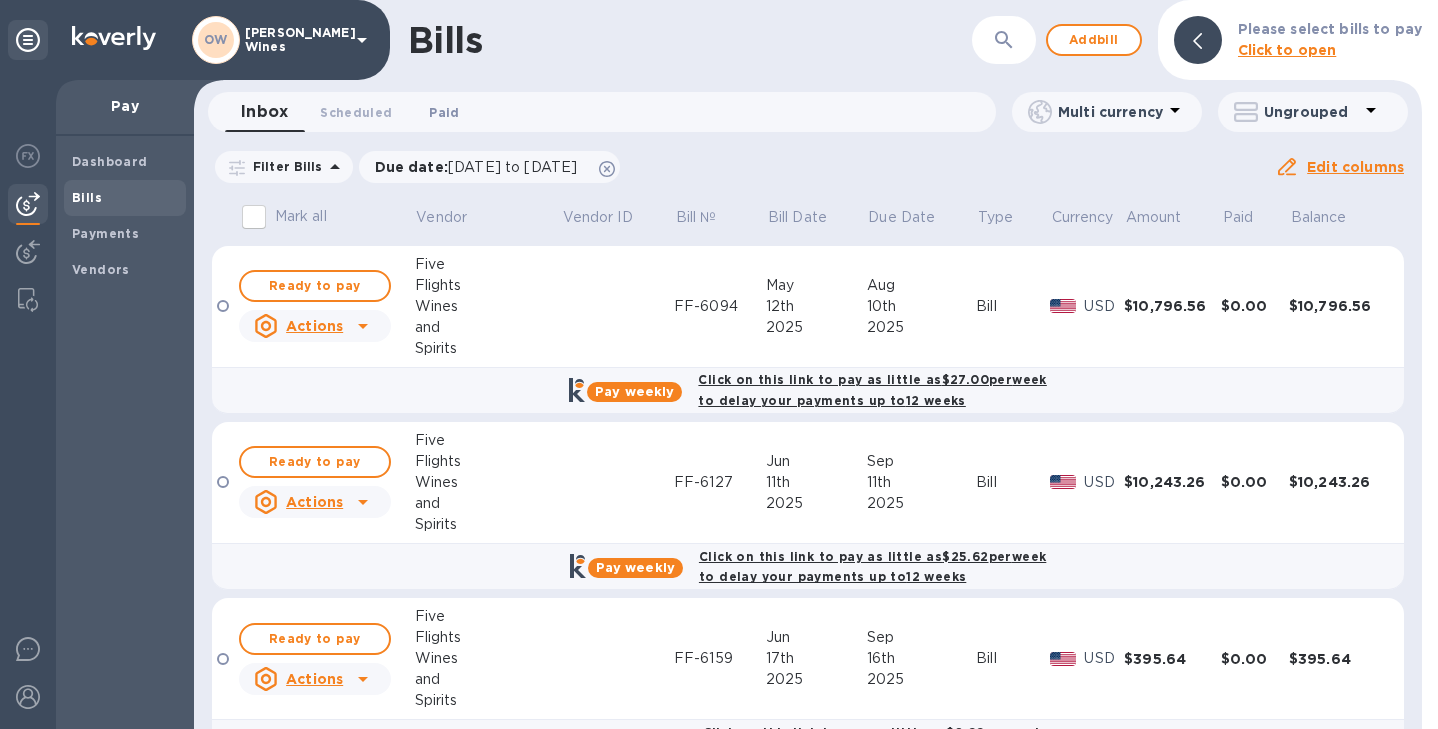 click on "Paid 0" at bounding box center (444, 112) 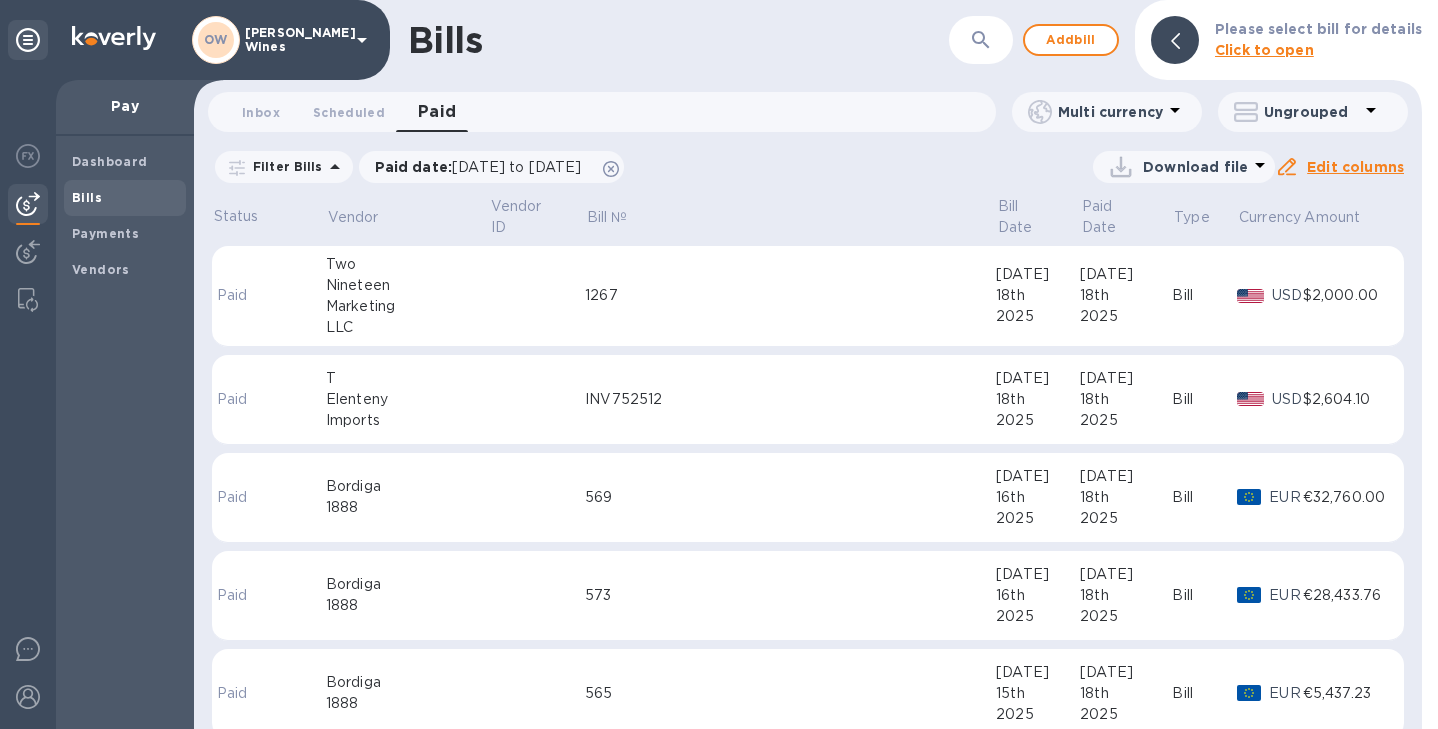 click on "Marketing" at bounding box center (407, 306) 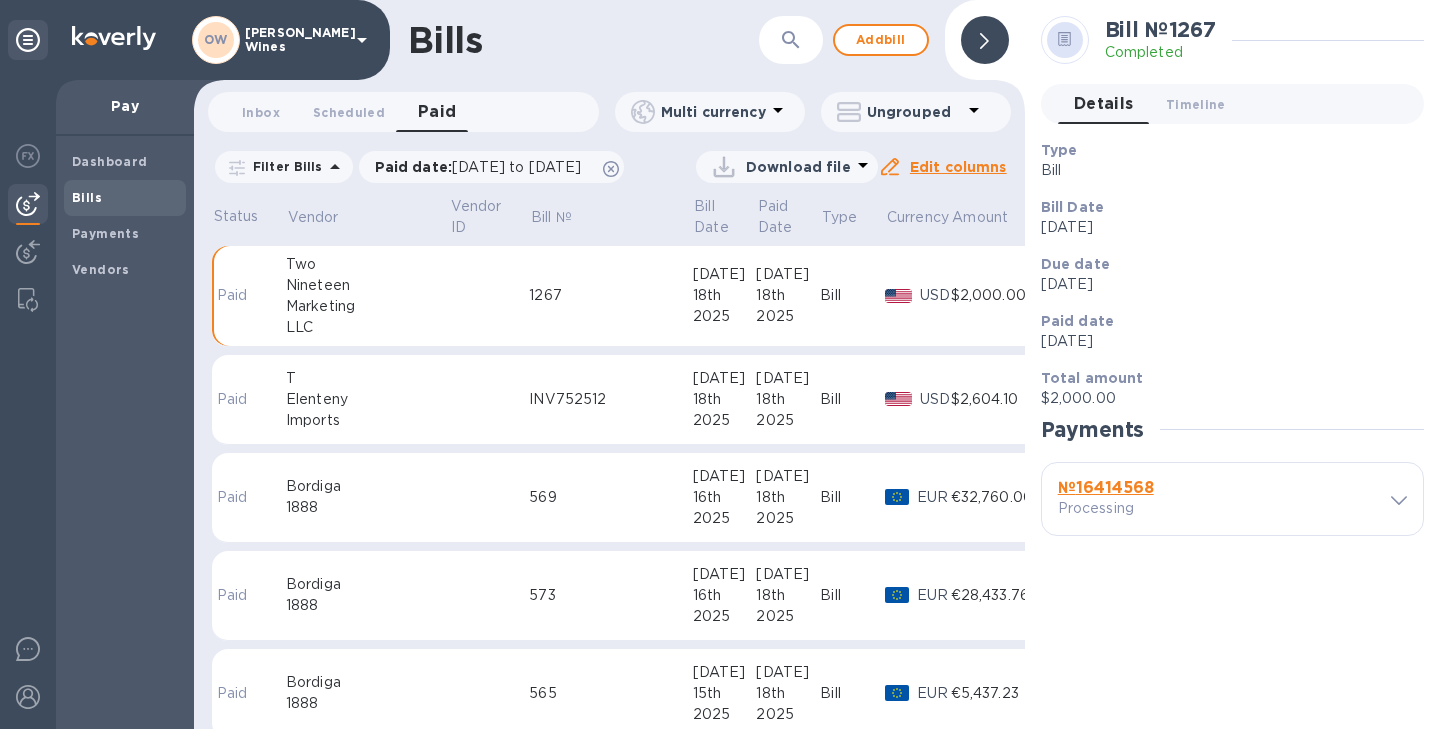 click on "№  16414568" at bounding box center [1106, 487] 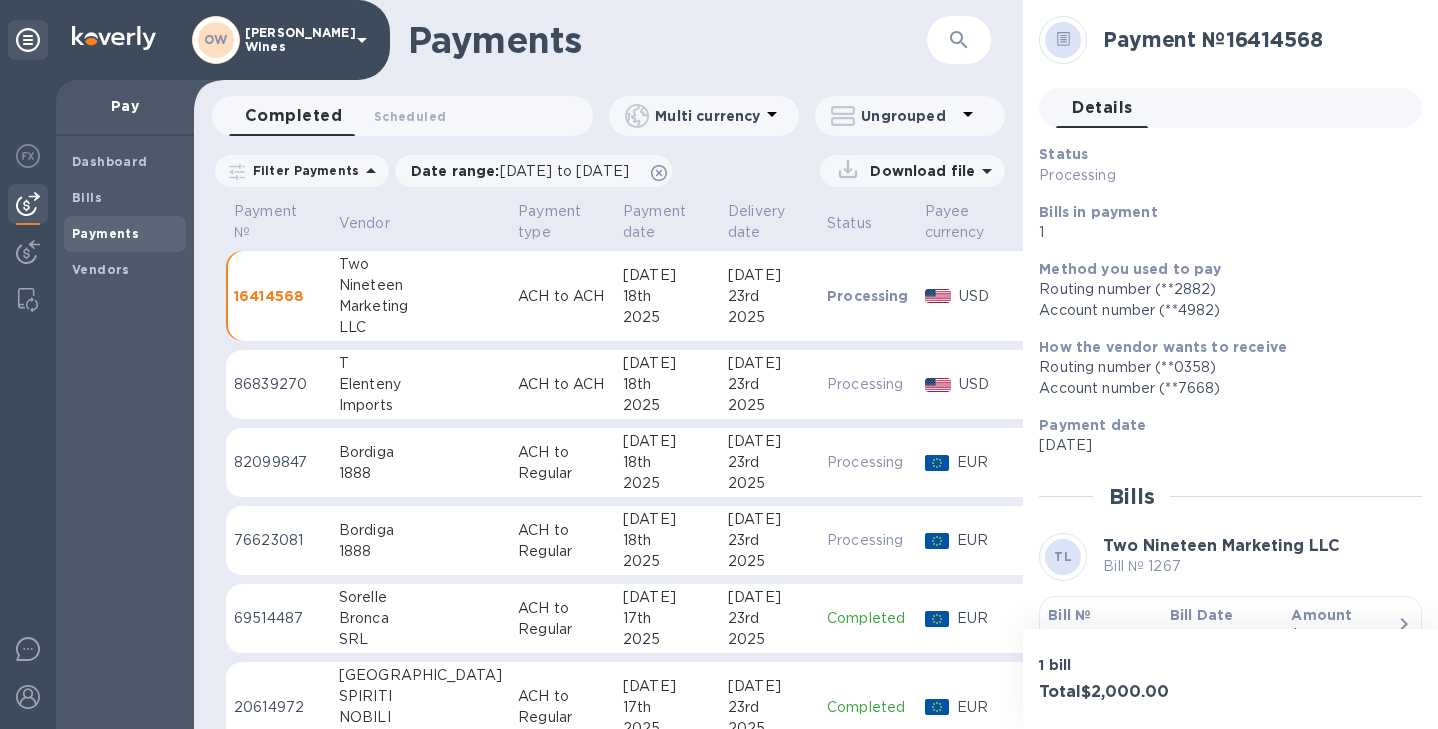 click on "Bill №" at bounding box center (1069, 615) 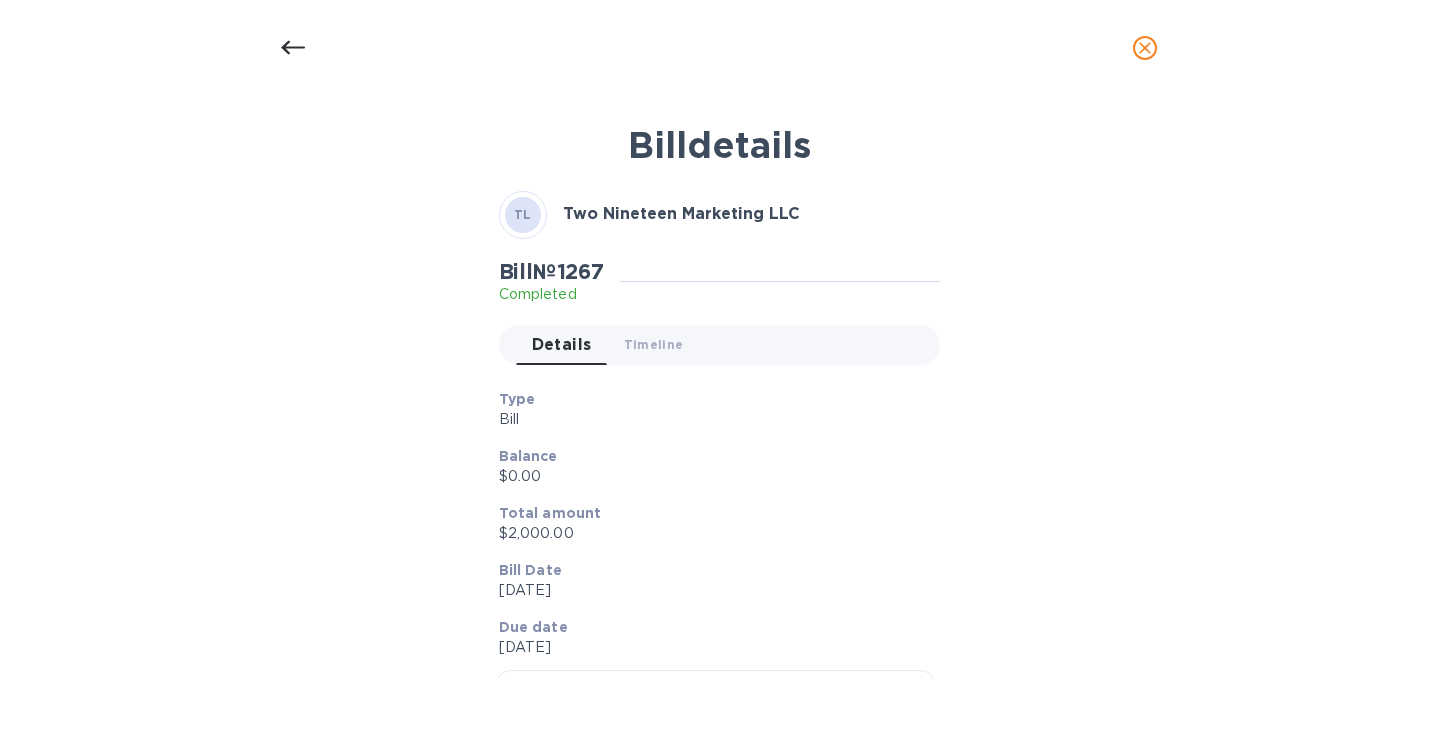 click at bounding box center (293, 48) 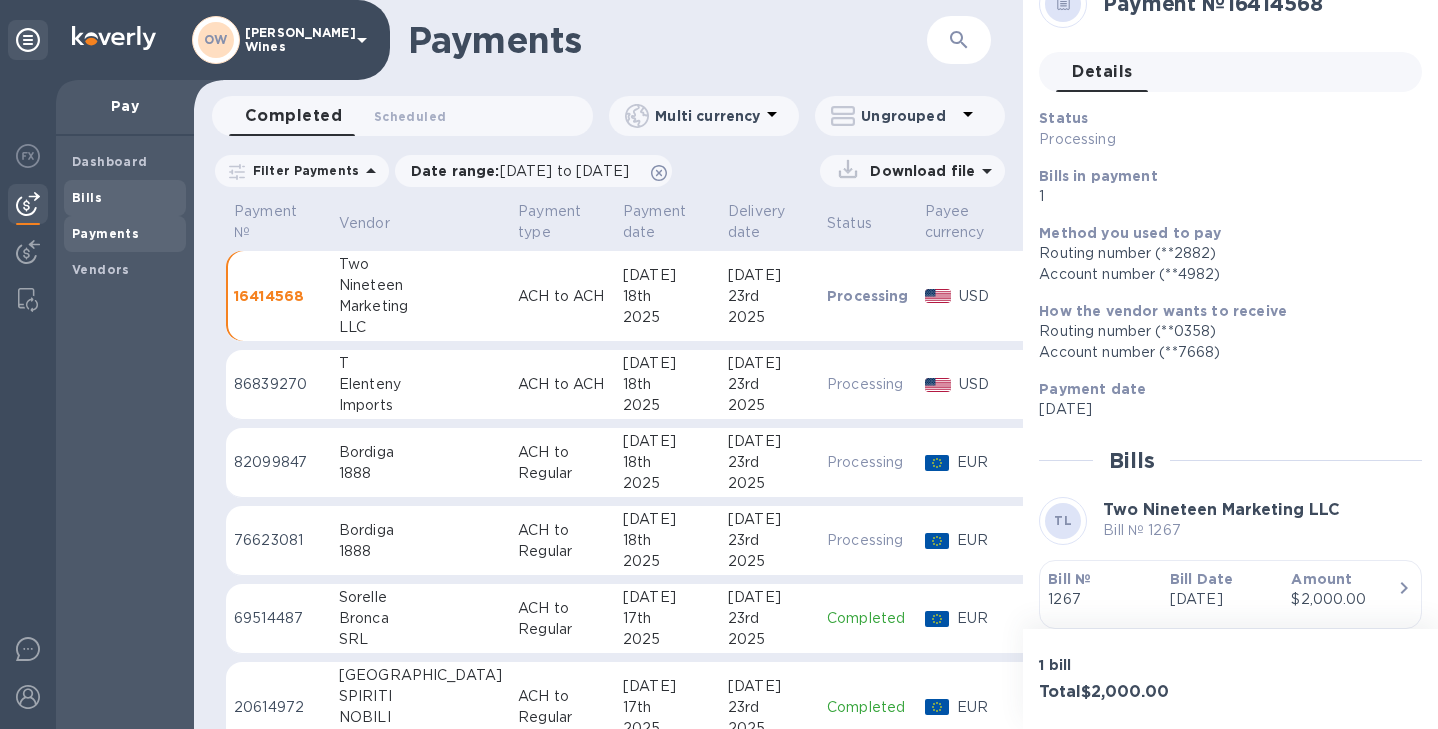 click on "Bills" at bounding box center (125, 198) 